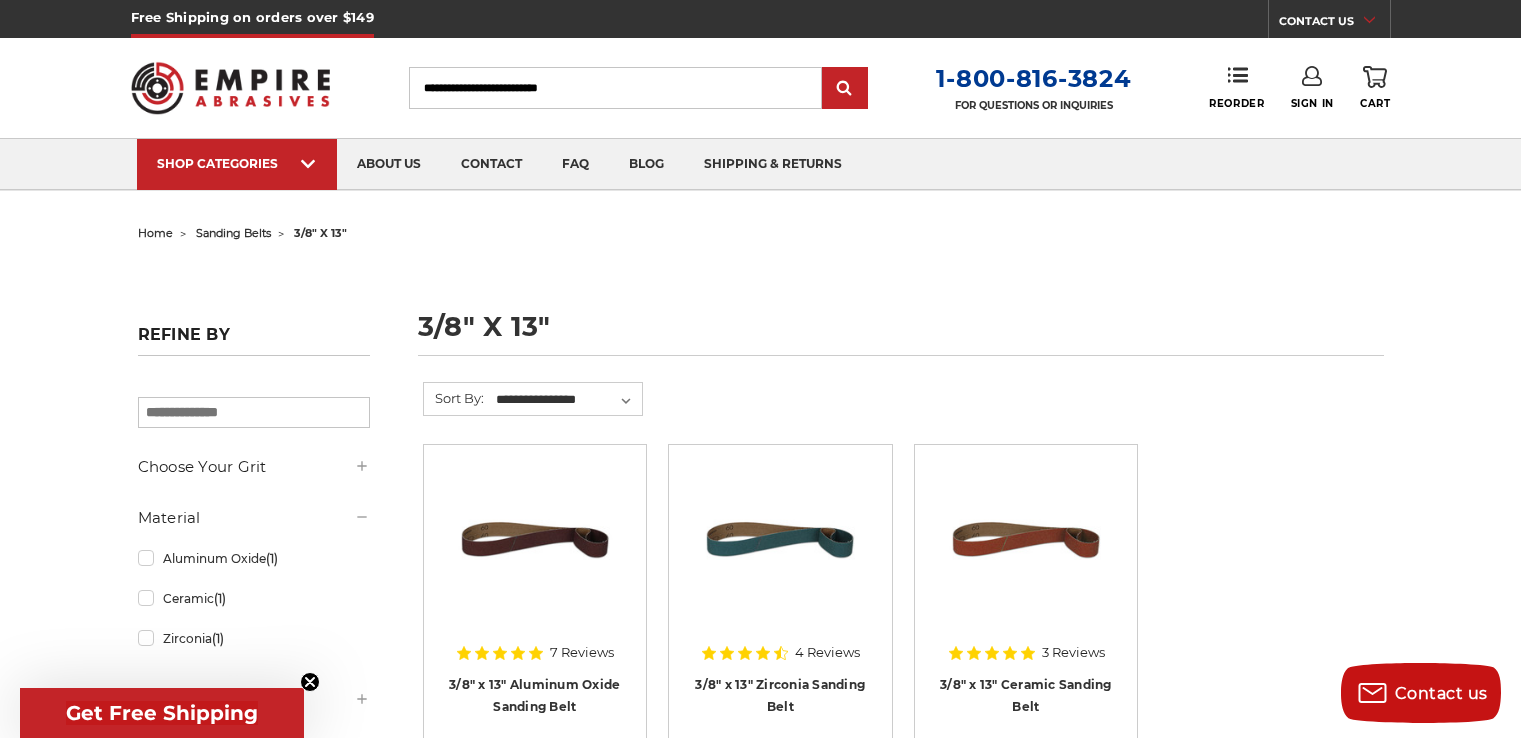 scroll, scrollTop: 0, scrollLeft: 0, axis: both 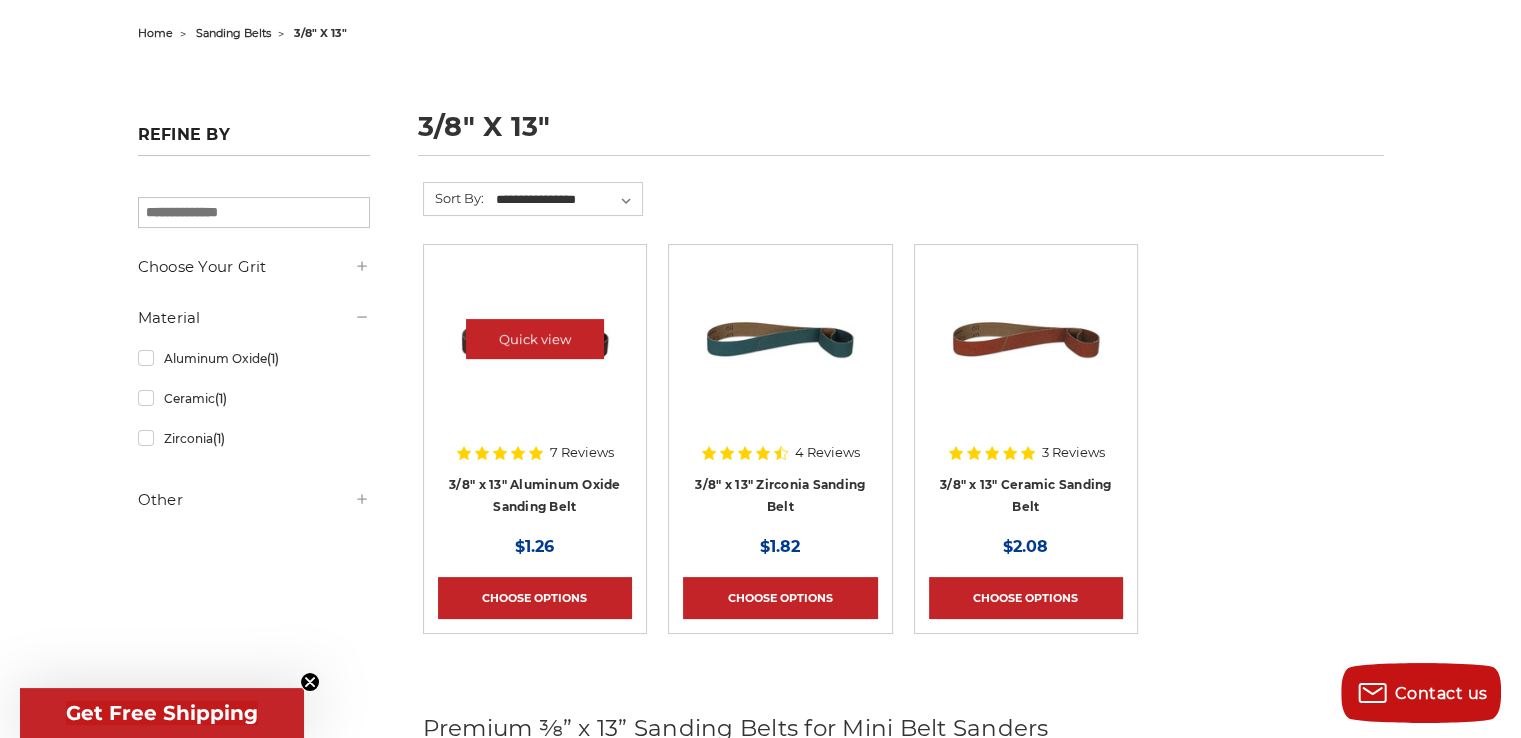 click at bounding box center (535, 339) 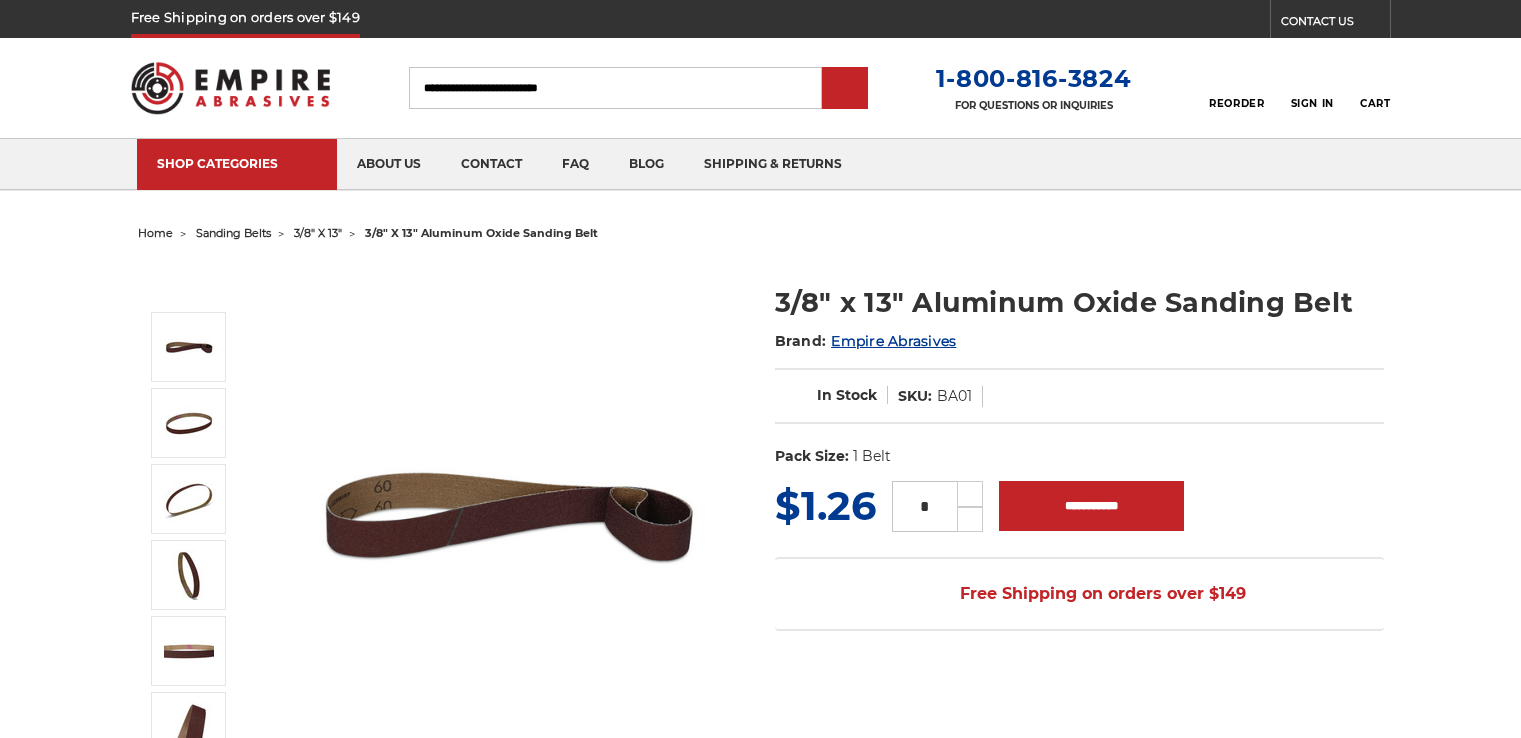 scroll, scrollTop: 0, scrollLeft: 0, axis: both 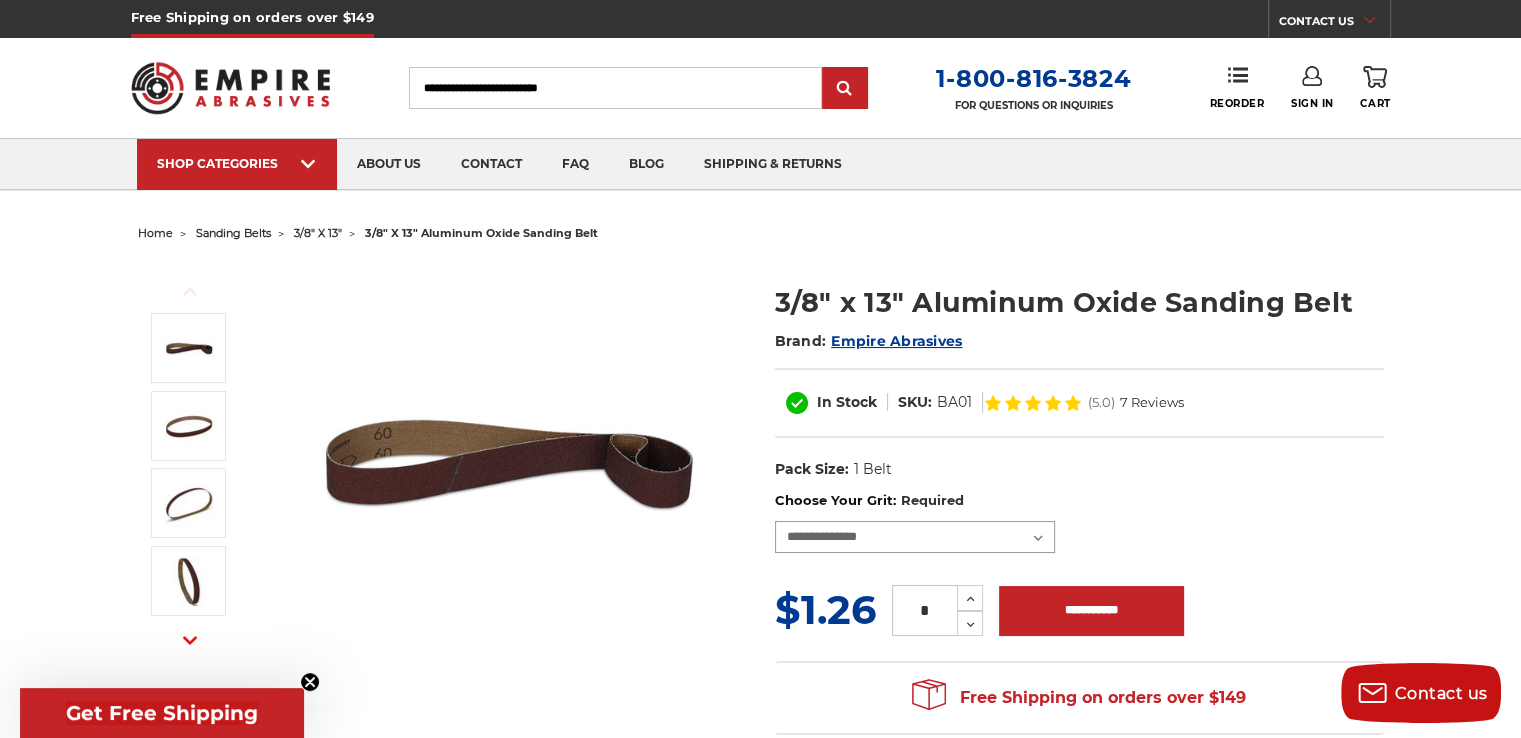 click on "**********" at bounding box center [915, 537] 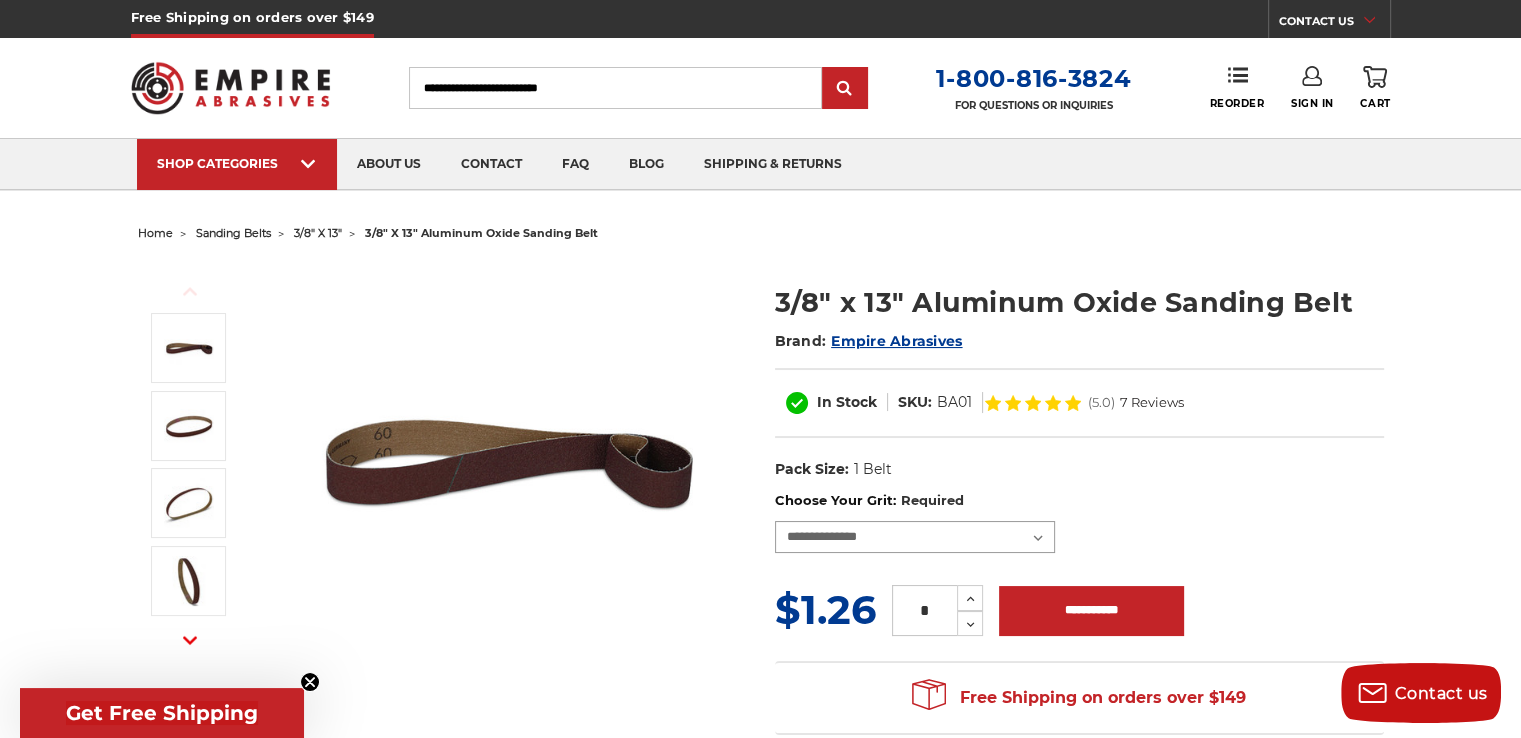 select on "****" 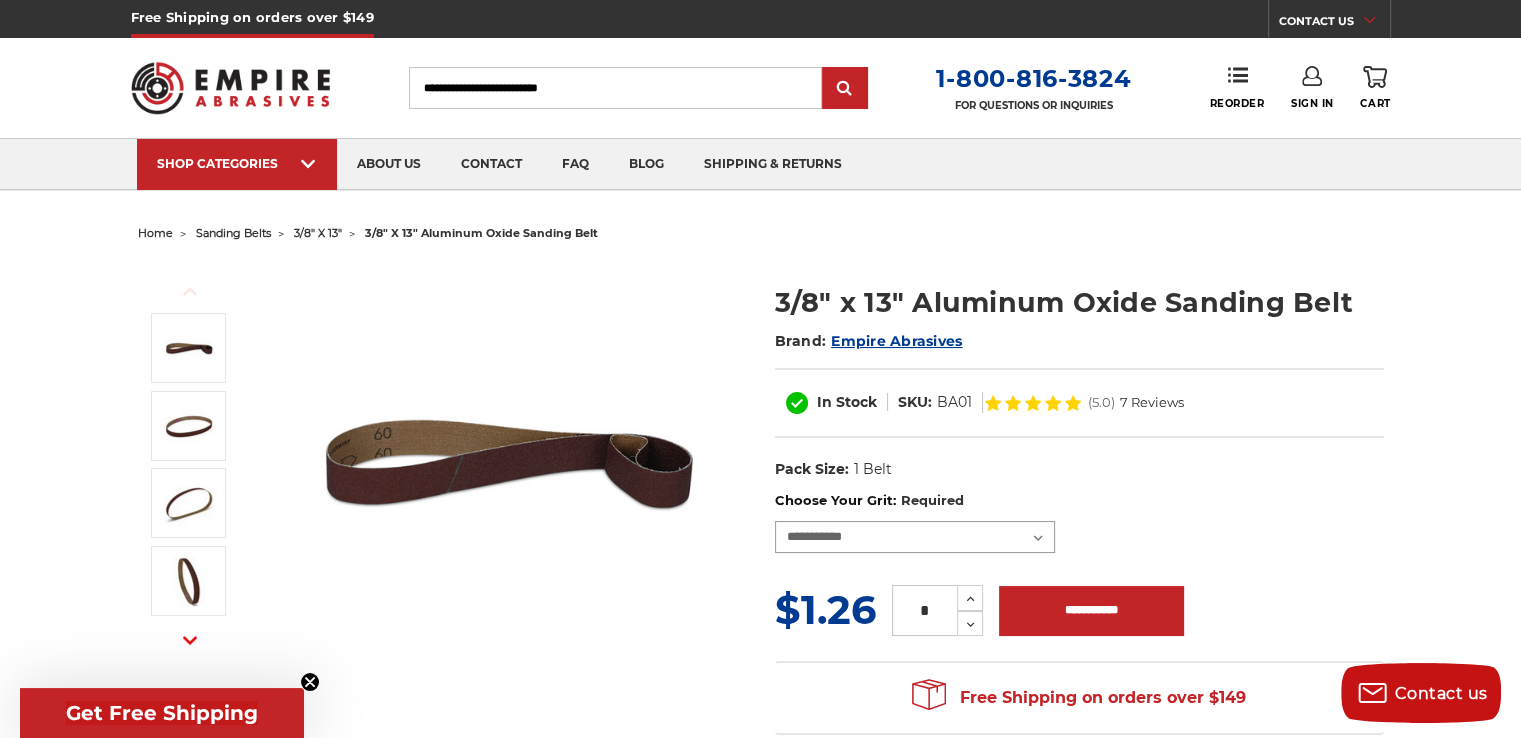 click on "**********" at bounding box center [915, 537] 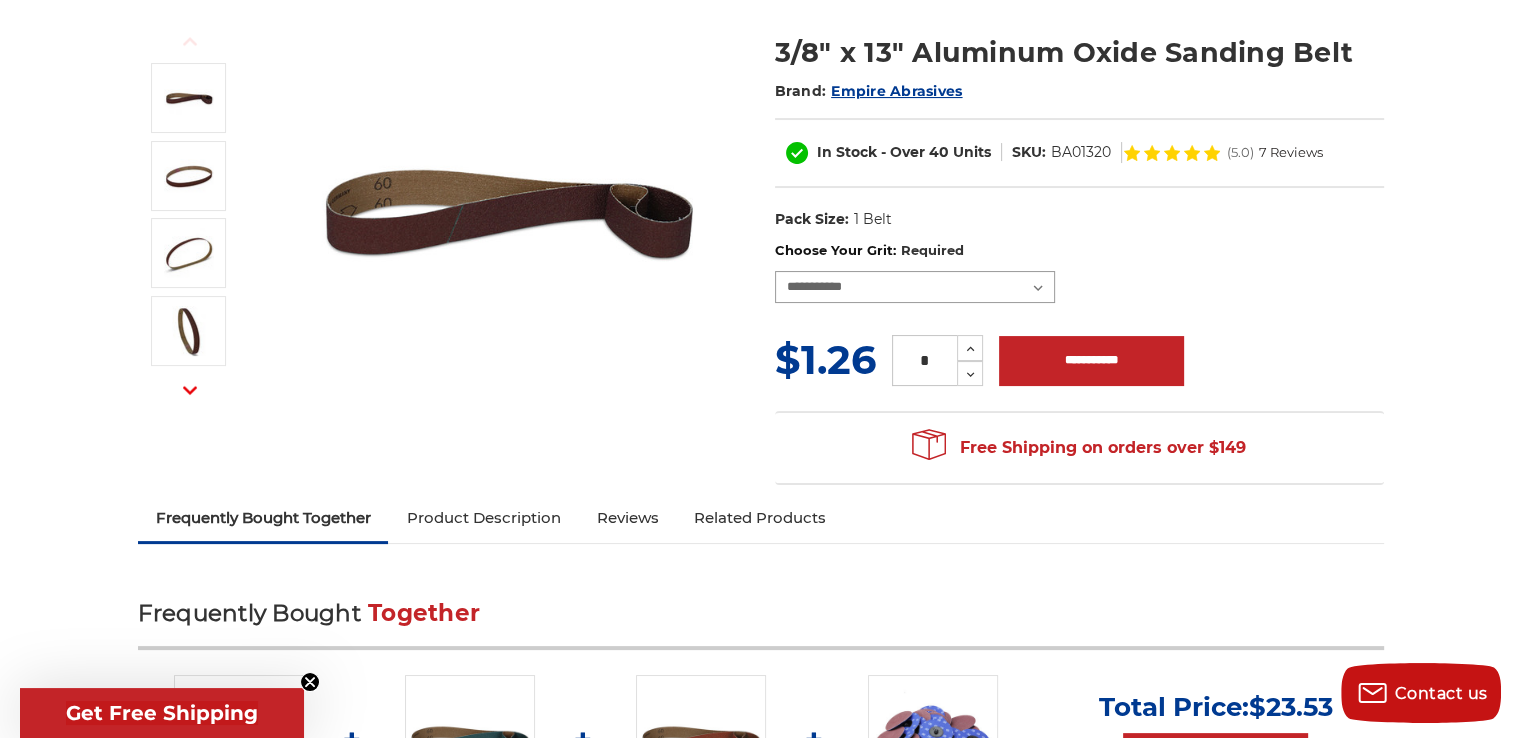 scroll, scrollTop: 200, scrollLeft: 0, axis: vertical 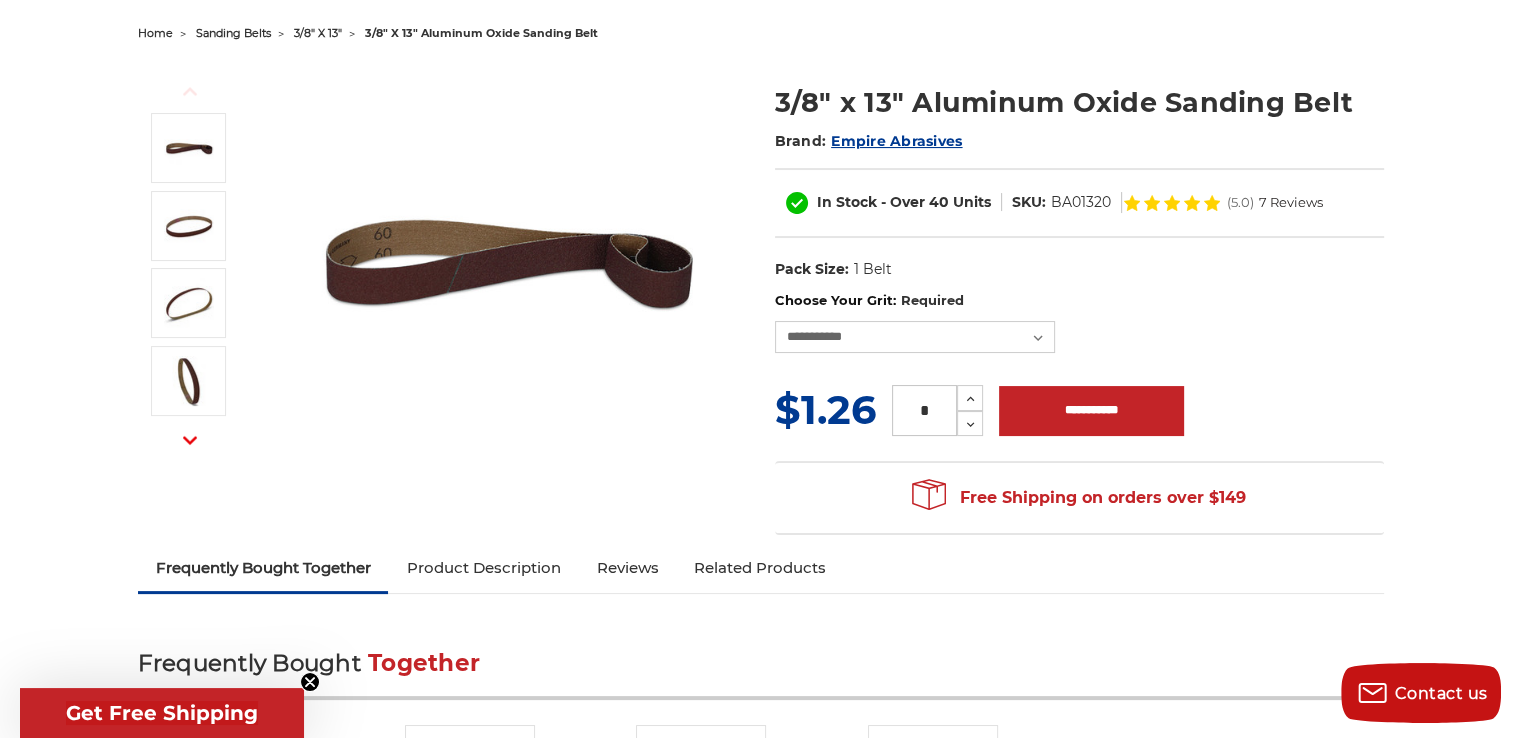 click on "*" at bounding box center (924, 410) 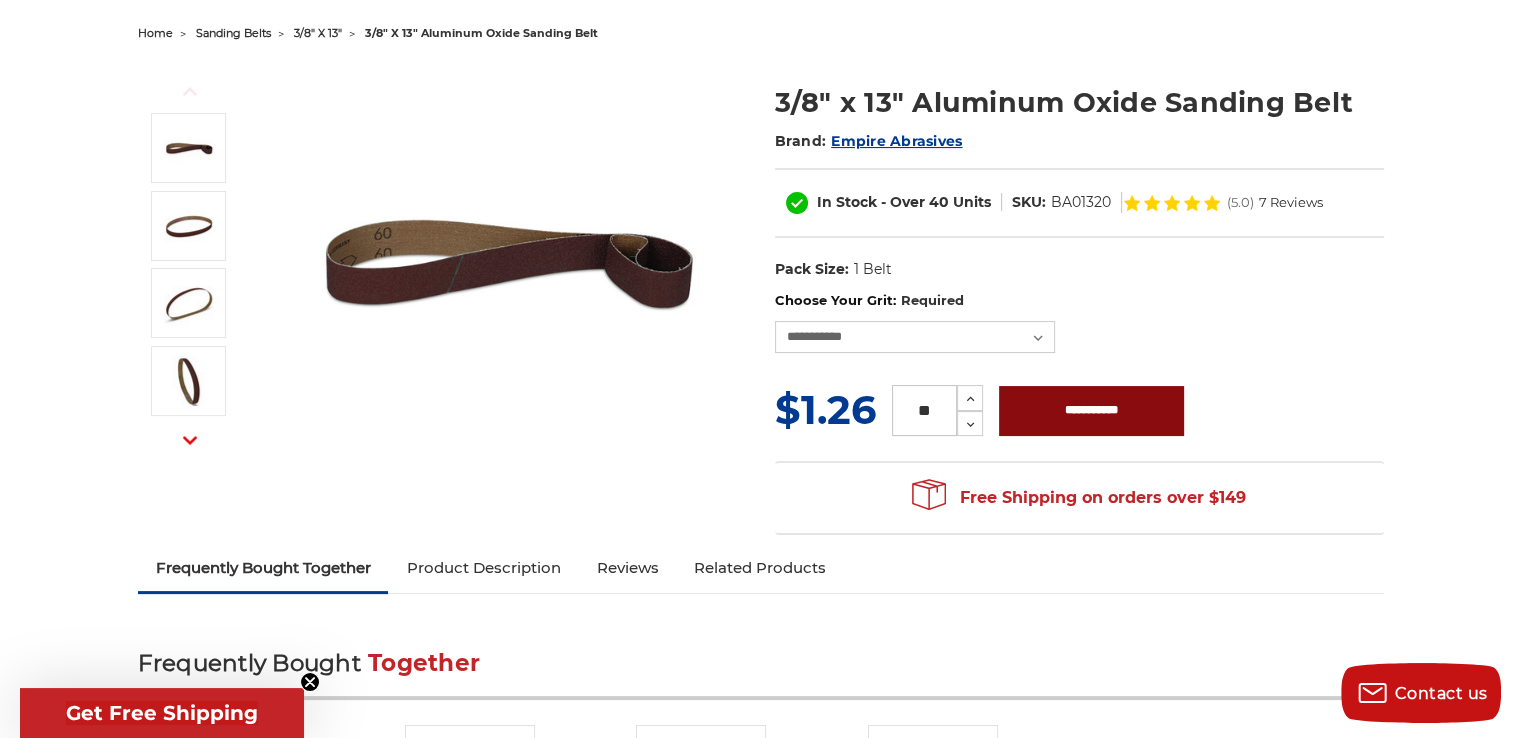 type on "**" 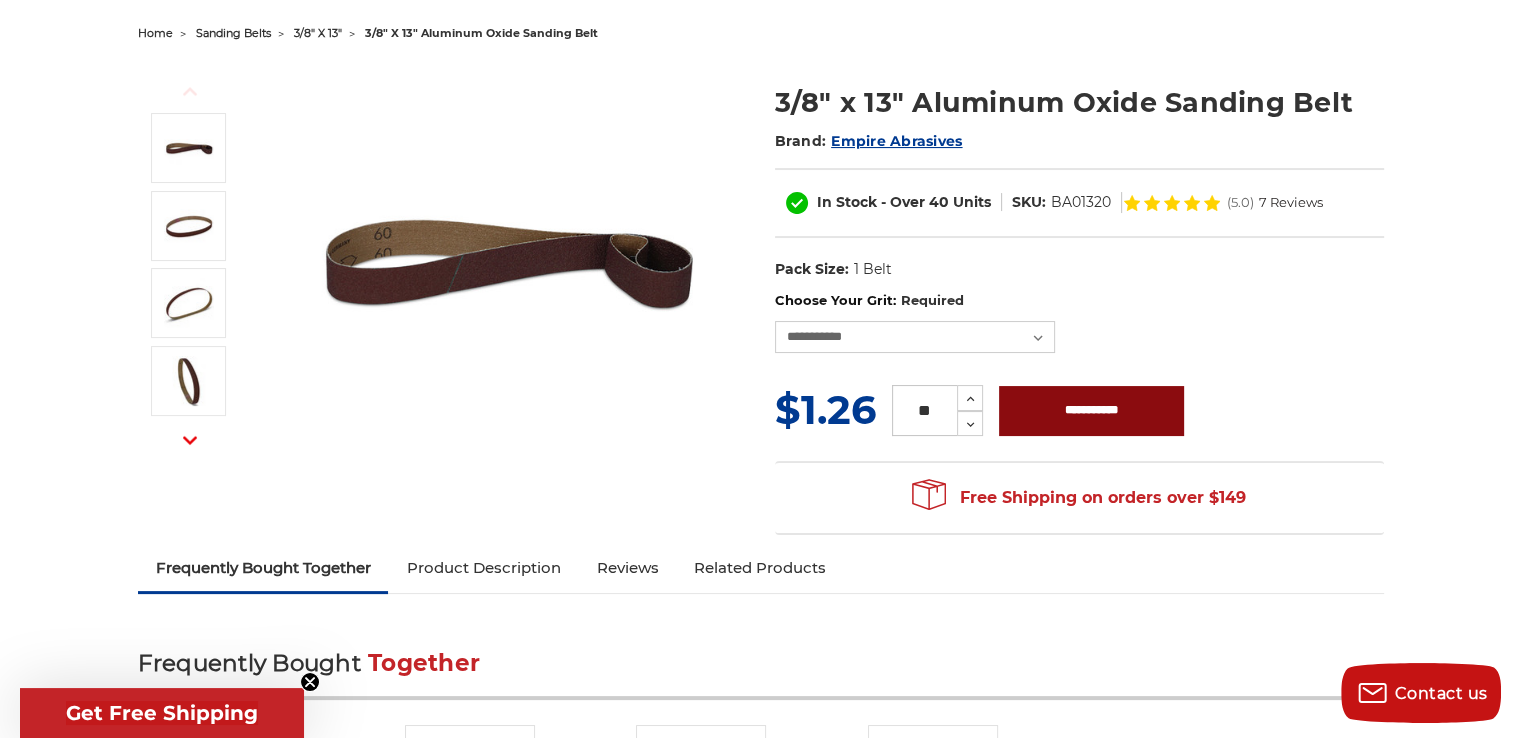 click on "**********" at bounding box center (1091, 411) 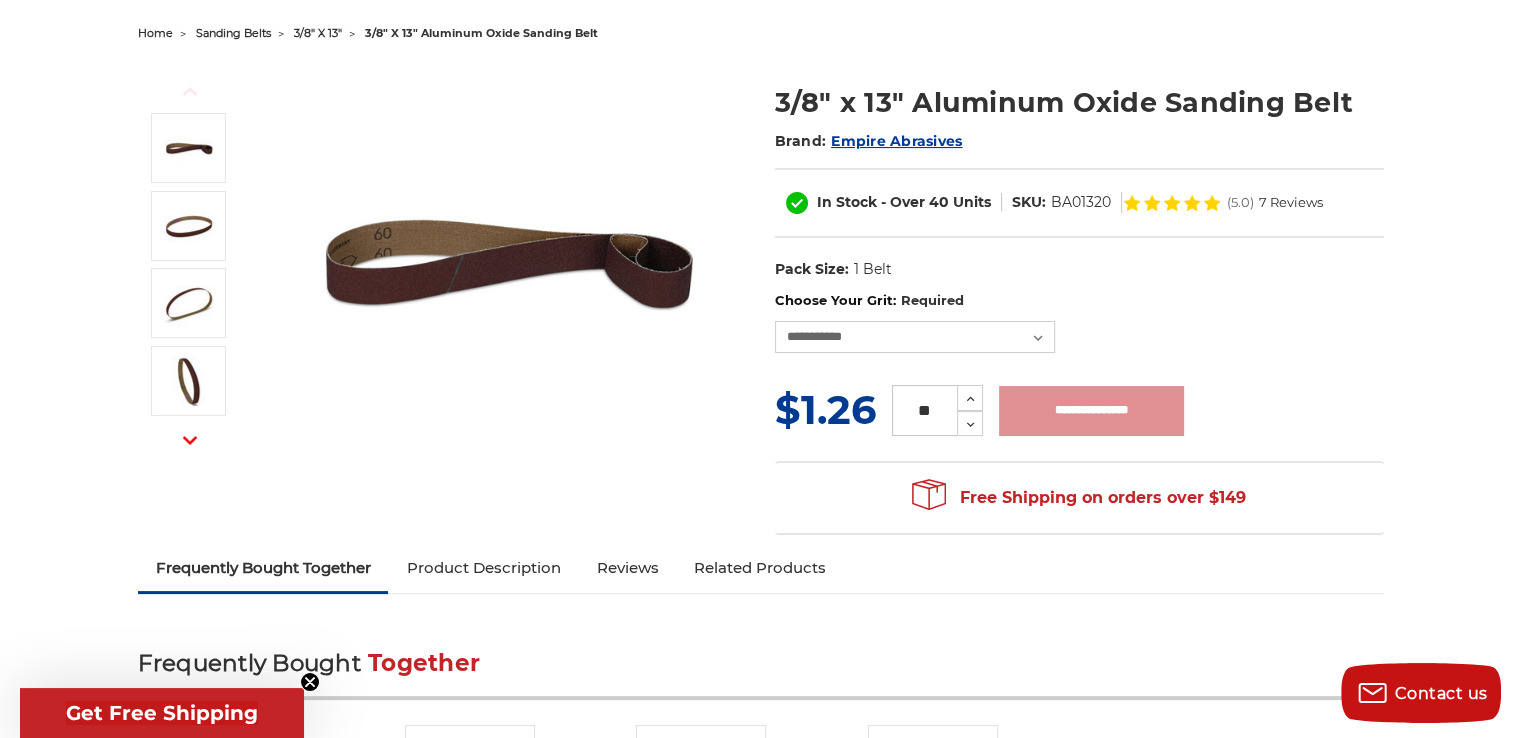 type on "**********" 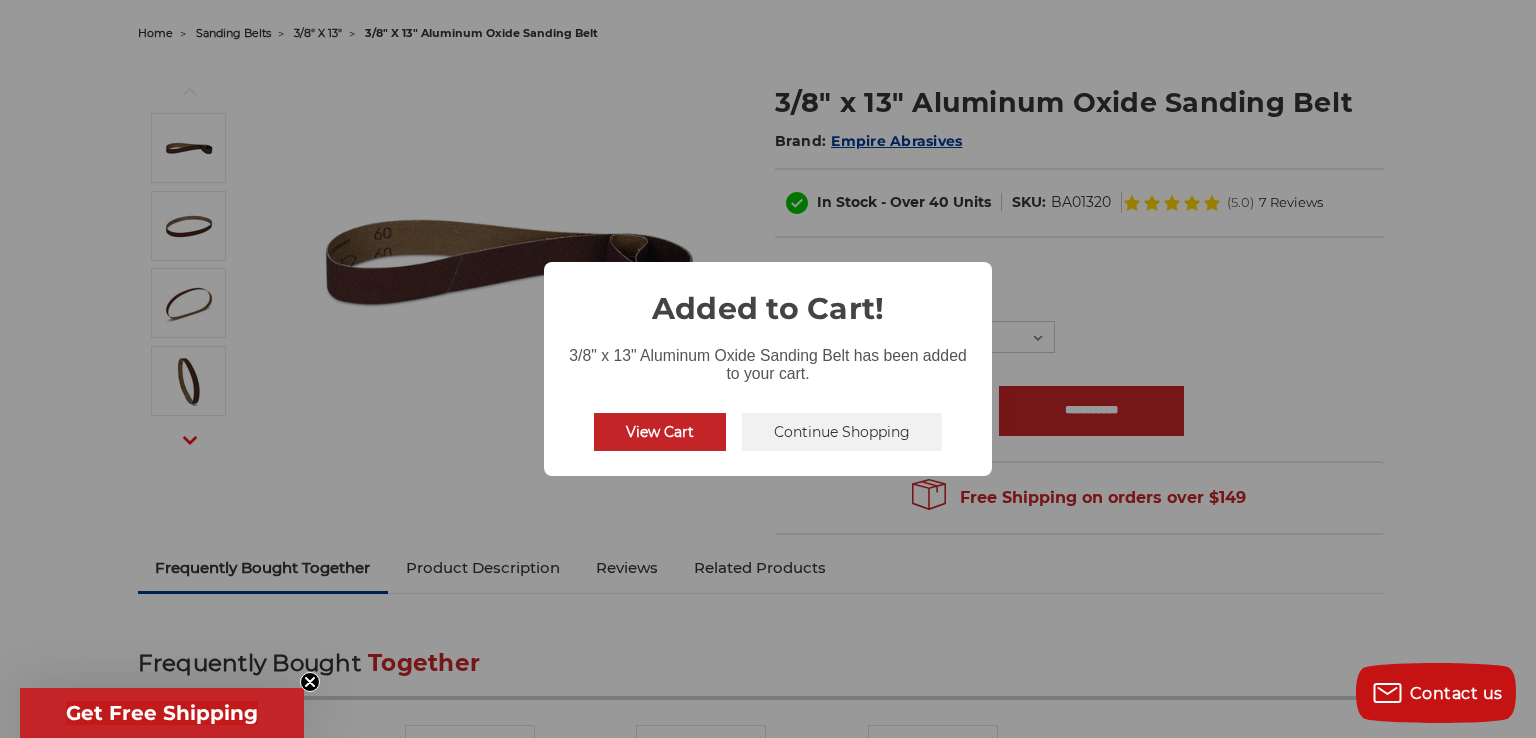 click on "Continue Shopping" at bounding box center (842, 432) 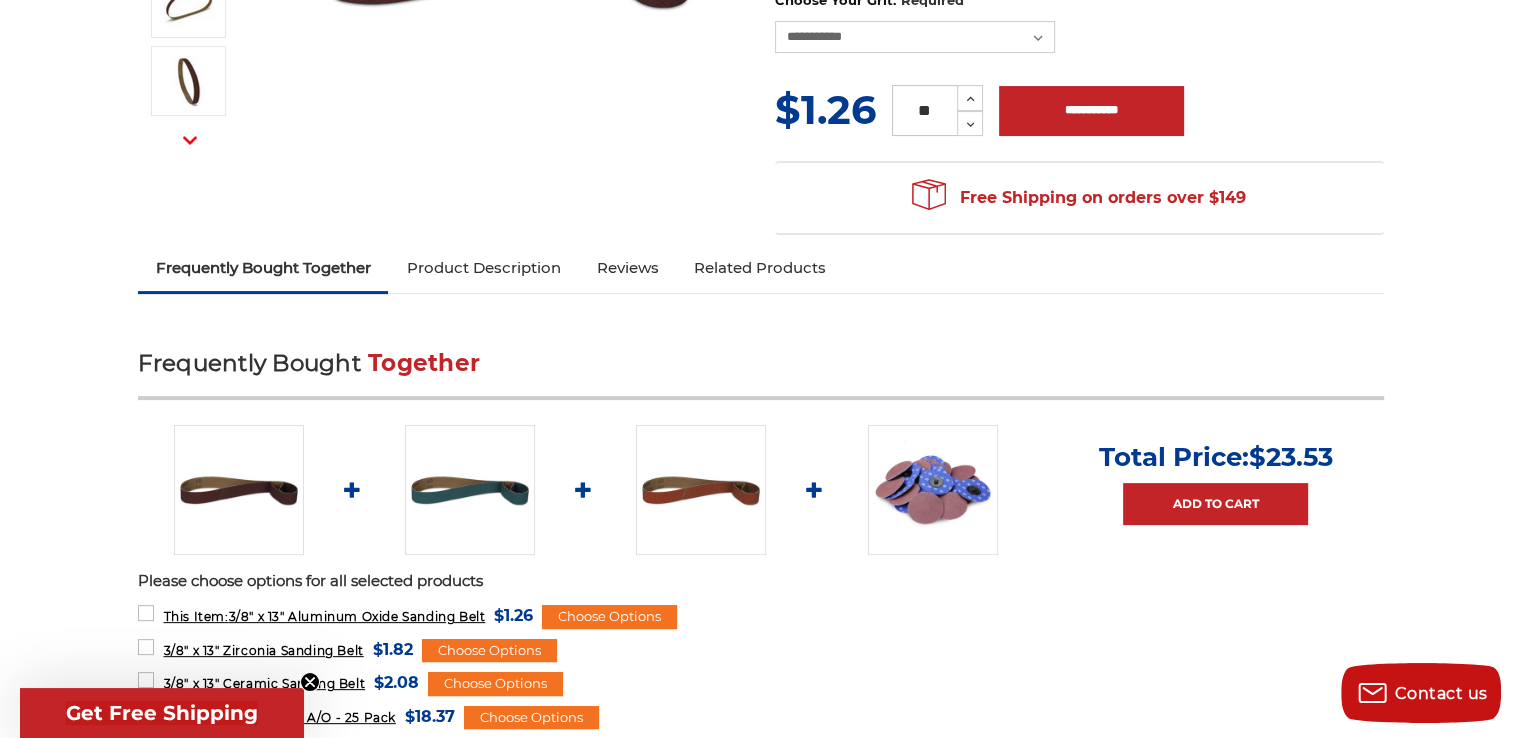 scroll, scrollTop: 600, scrollLeft: 0, axis: vertical 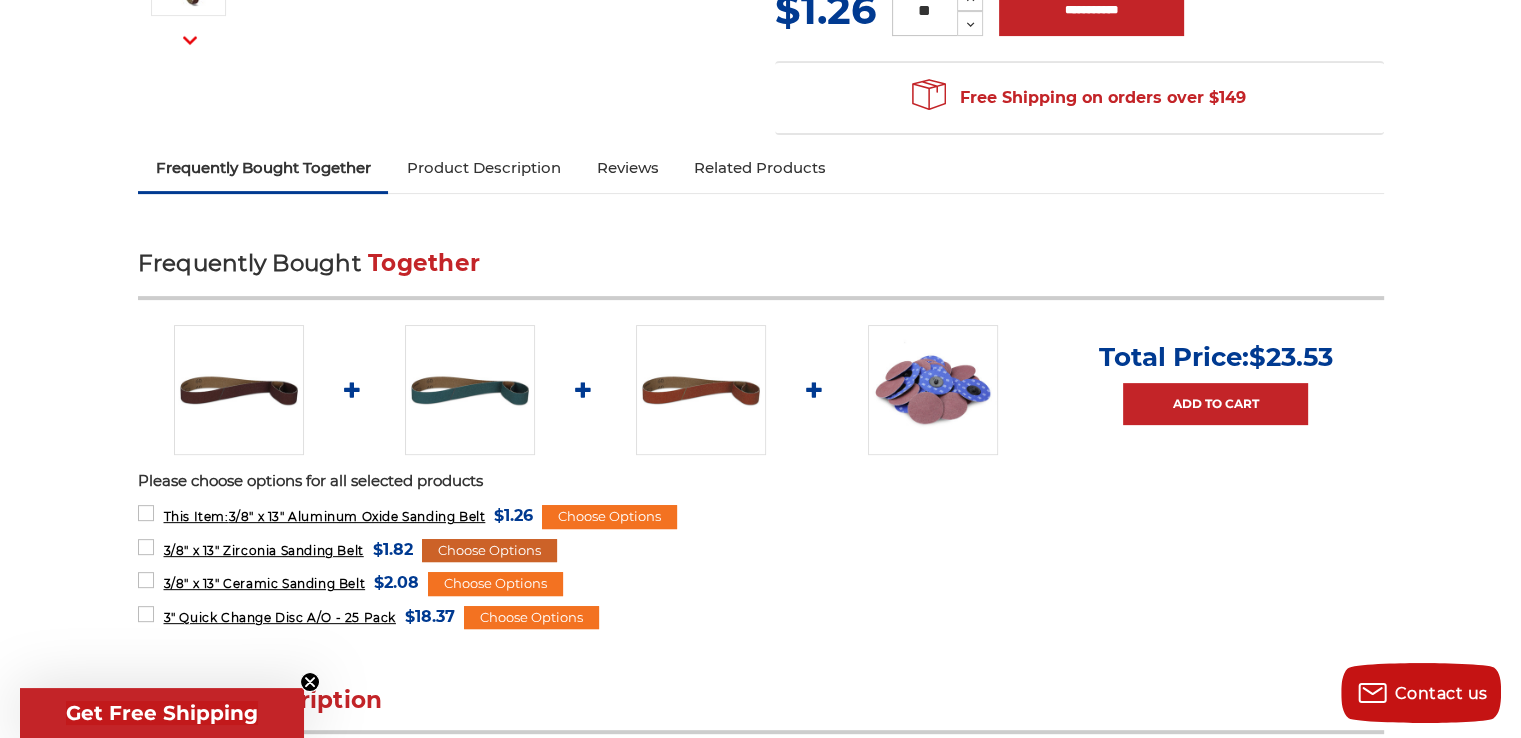 click on "Choose Options" at bounding box center (489, 551) 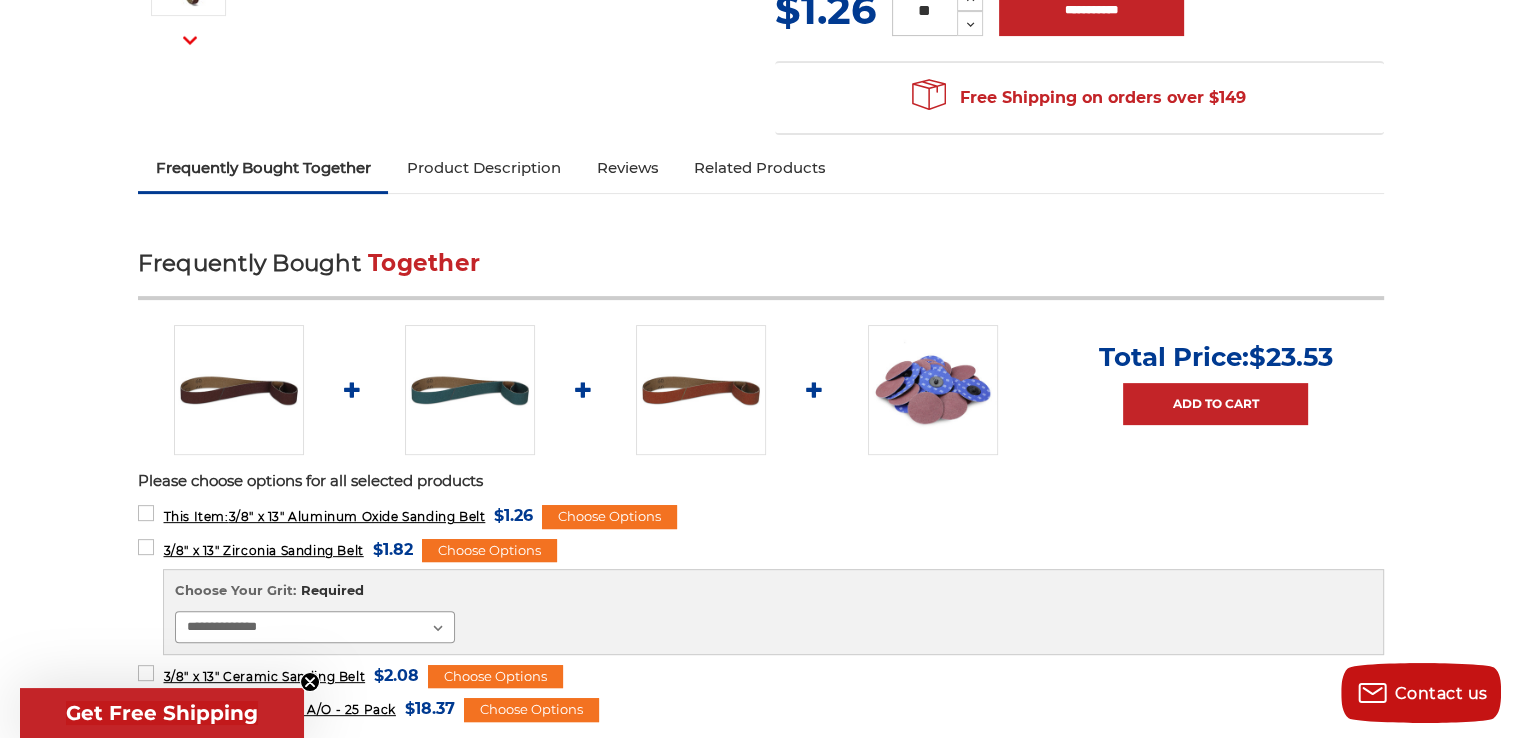 click on "**********" at bounding box center [315, 627] 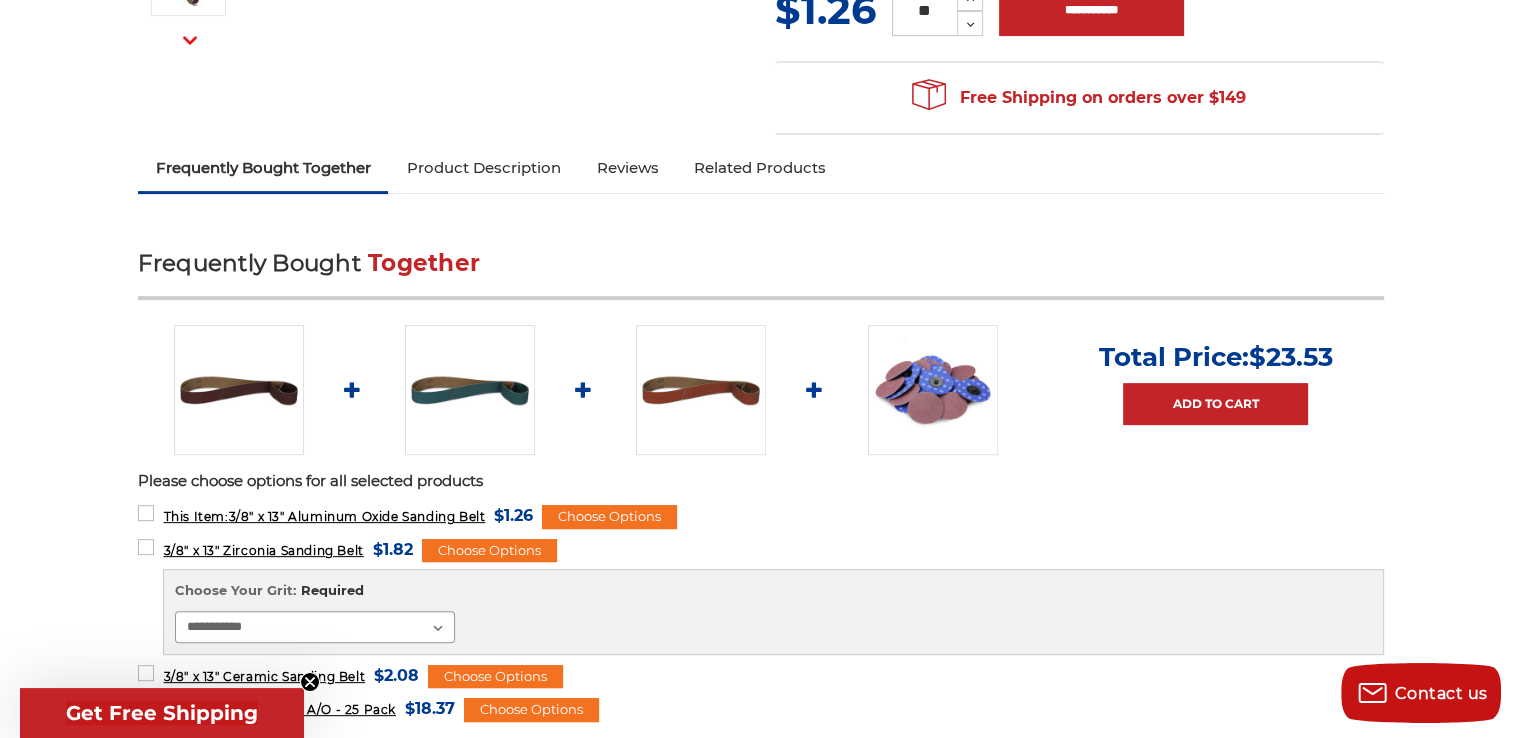 click on "**********" at bounding box center [315, 627] 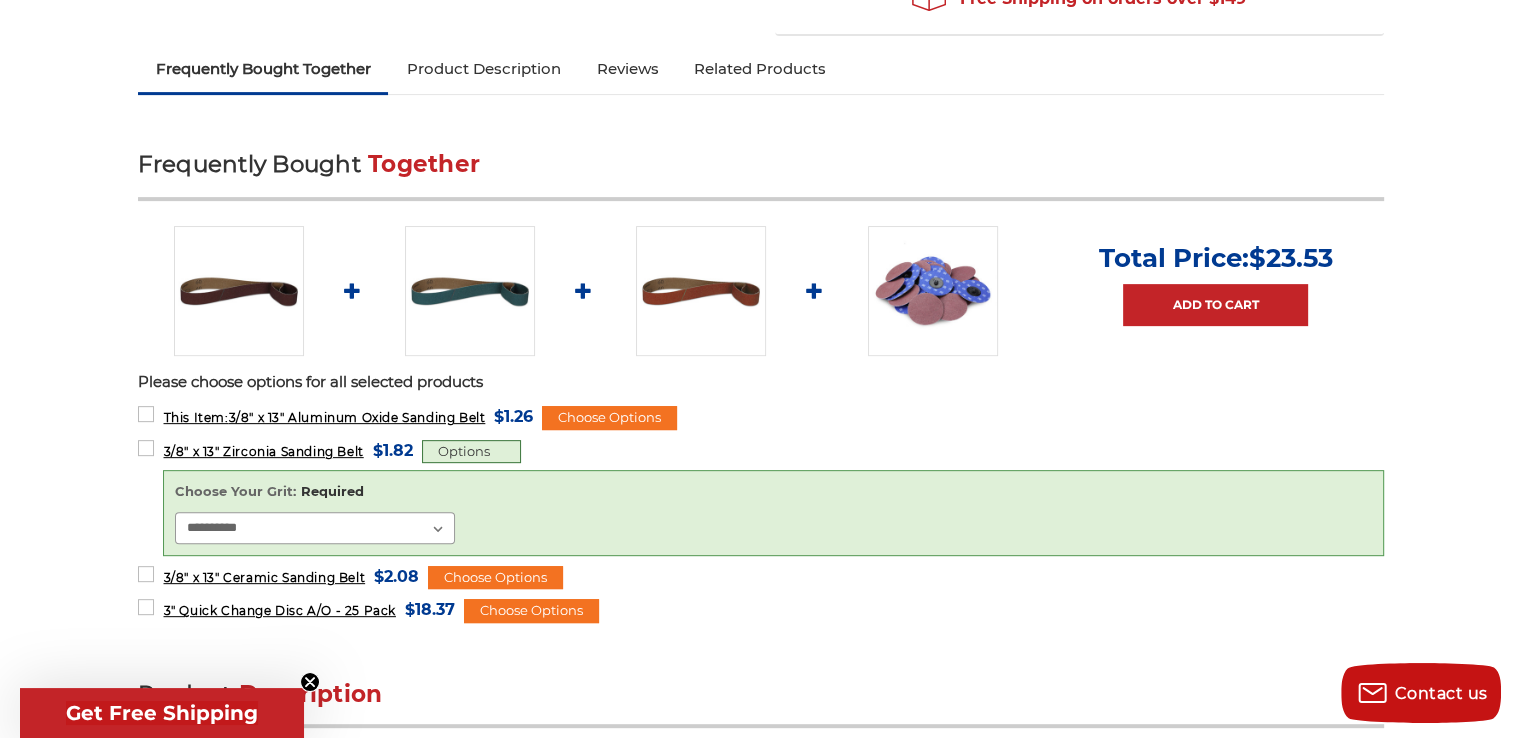 scroll, scrollTop: 800, scrollLeft: 0, axis: vertical 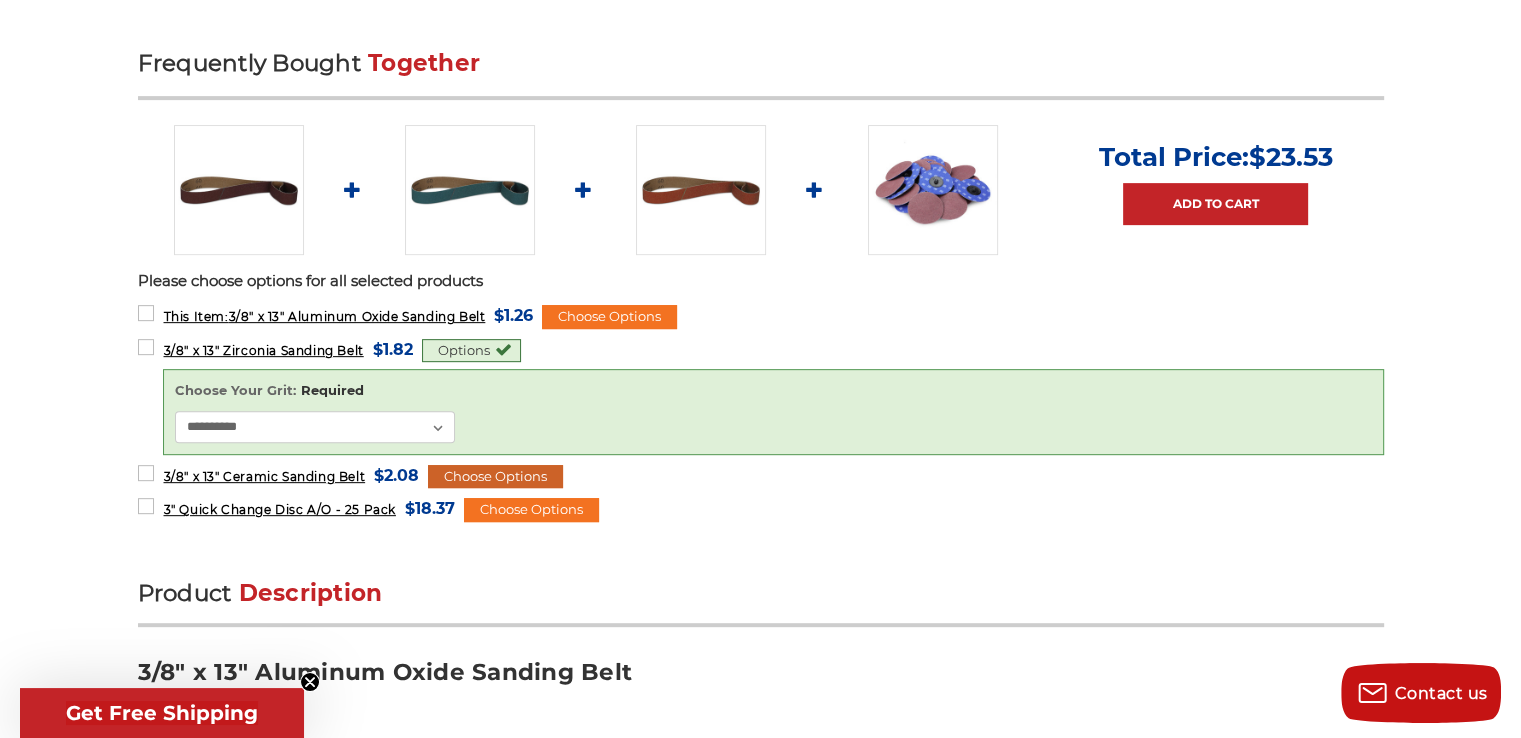 click on "Choose Options" at bounding box center (495, 477) 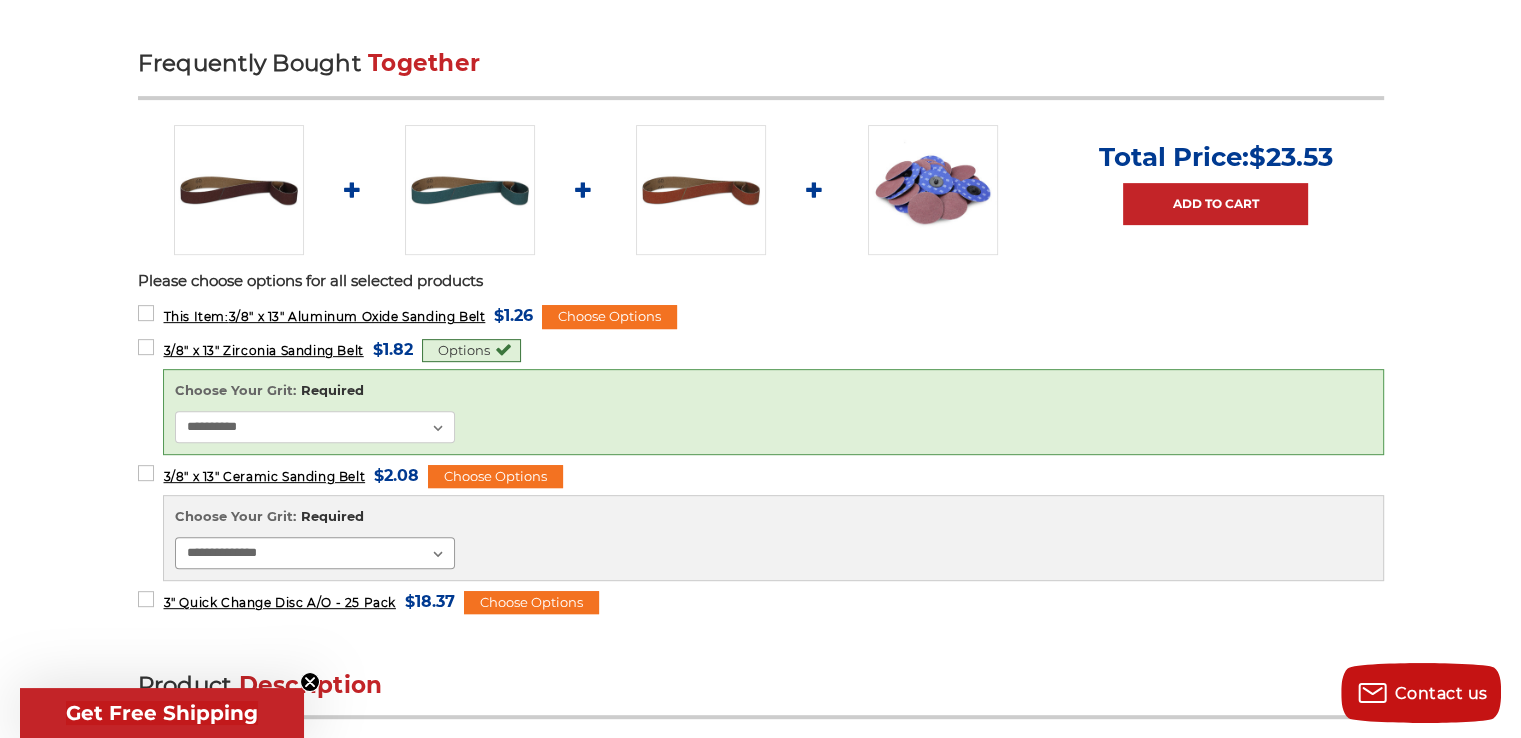 click on "**********" at bounding box center [315, 553] 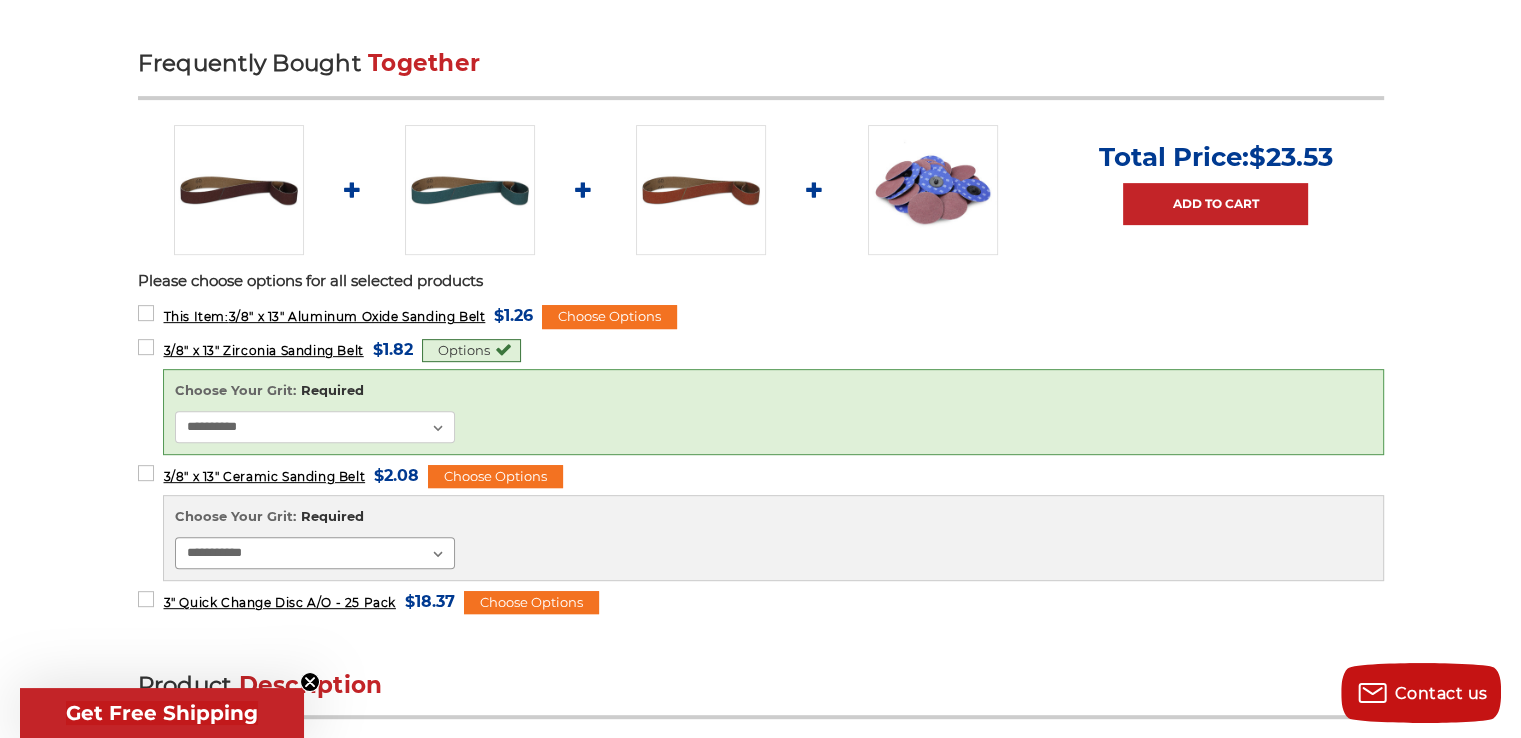 click on "**********" at bounding box center (315, 553) 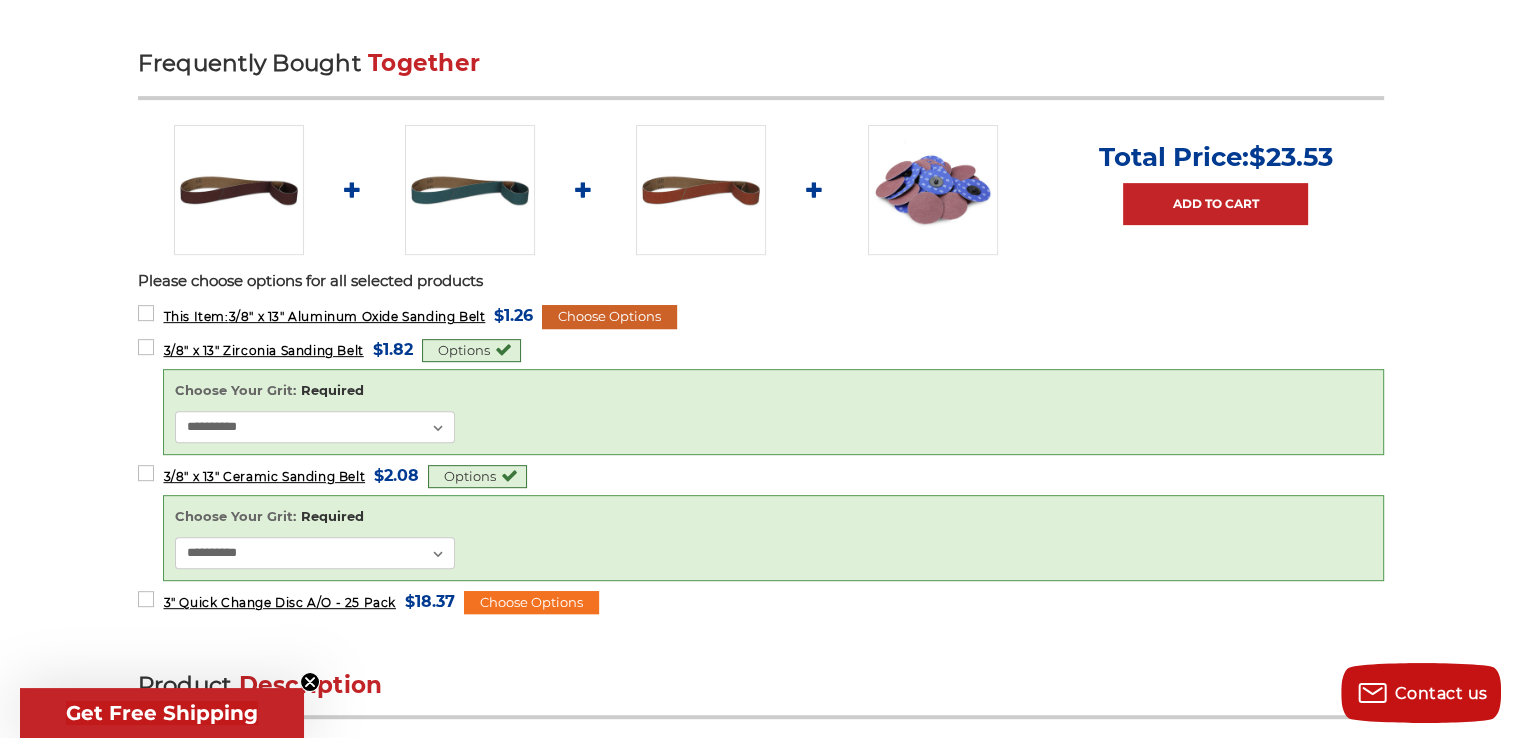 click on "Choose Options" at bounding box center (609, 317) 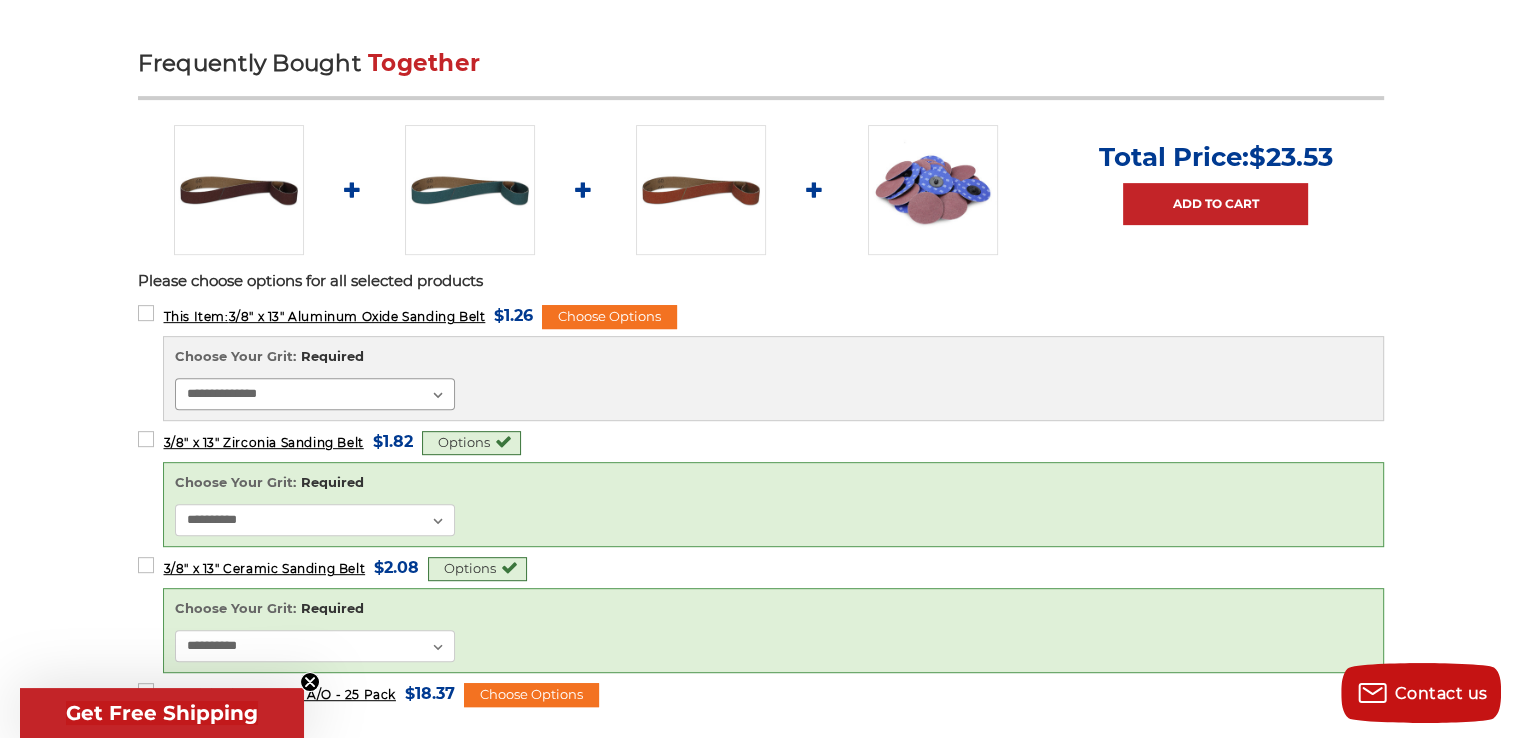 click on "**********" at bounding box center [315, 394] 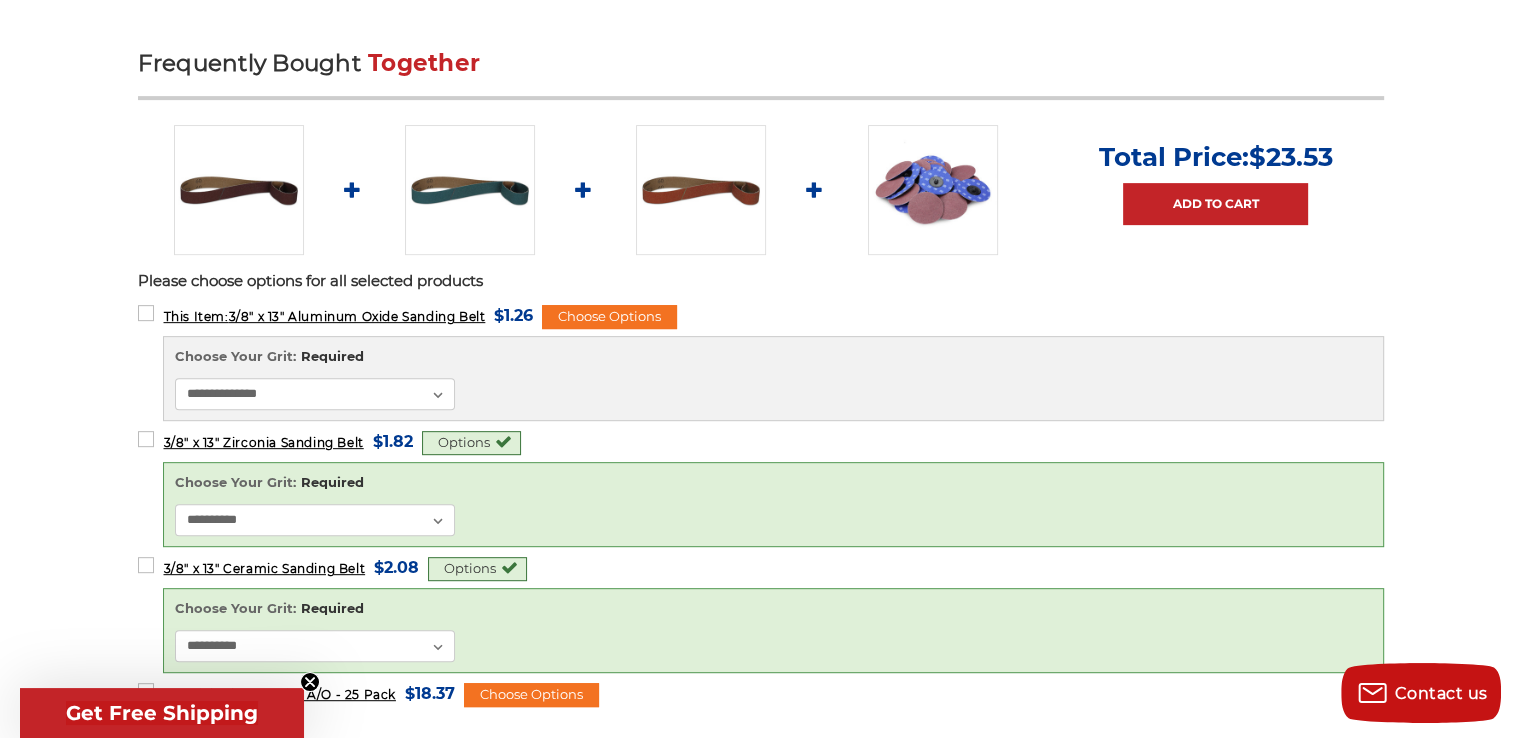 click on "**********" at bounding box center [761, 361] 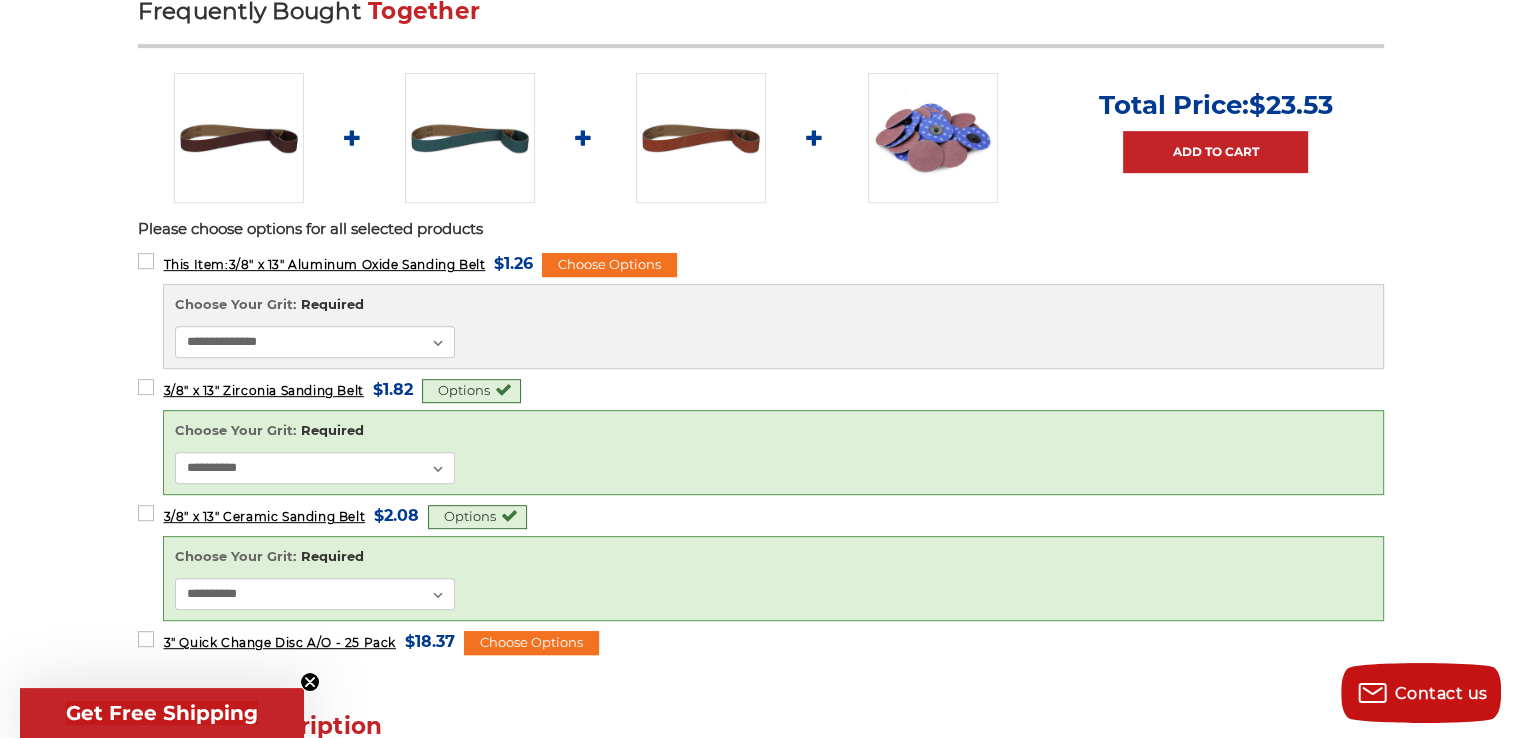 scroll, scrollTop: 900, scrollLeft: 0, axis: vertical 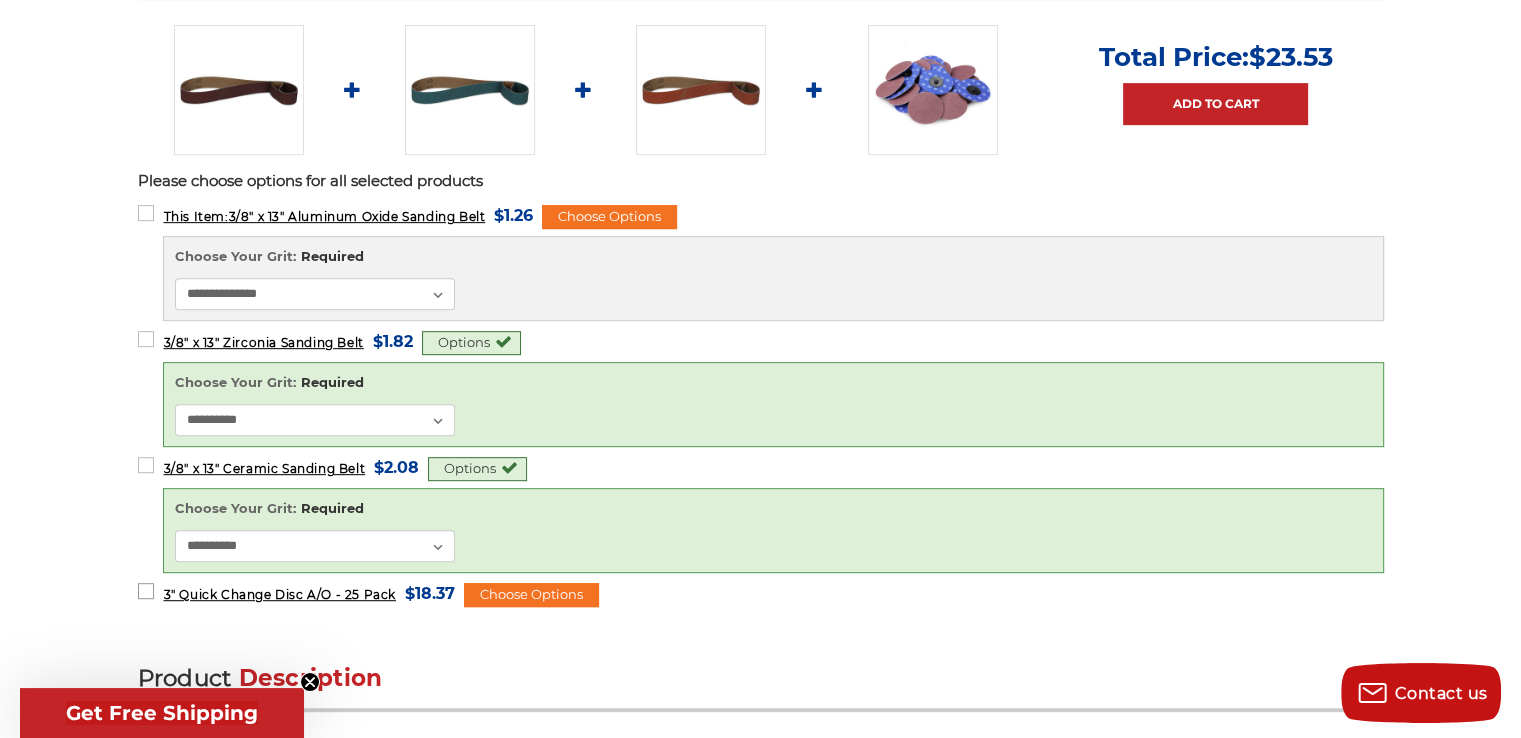 click on "3" Quick Change Disc A/O - 25 Pack
MSRP:
Was:
Now:
$18.37
(You save
)" at bounding box center [296, 593] 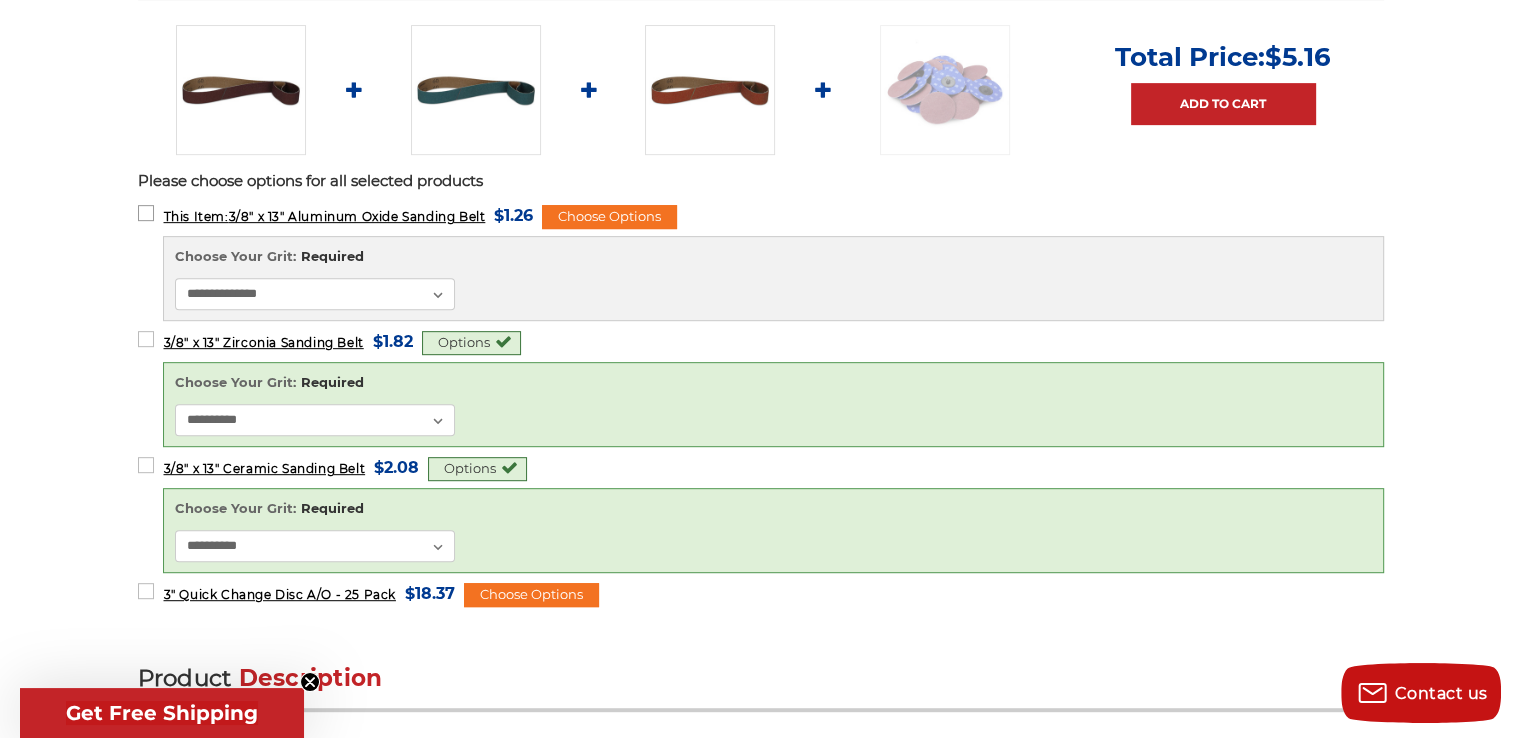 click on "This Item:  3/8" x 13" Aluminum Oxide Sanding Belt
MSRP:
Was:
Now:
$1.26
(You save
)" at bounding box center (336, 215) 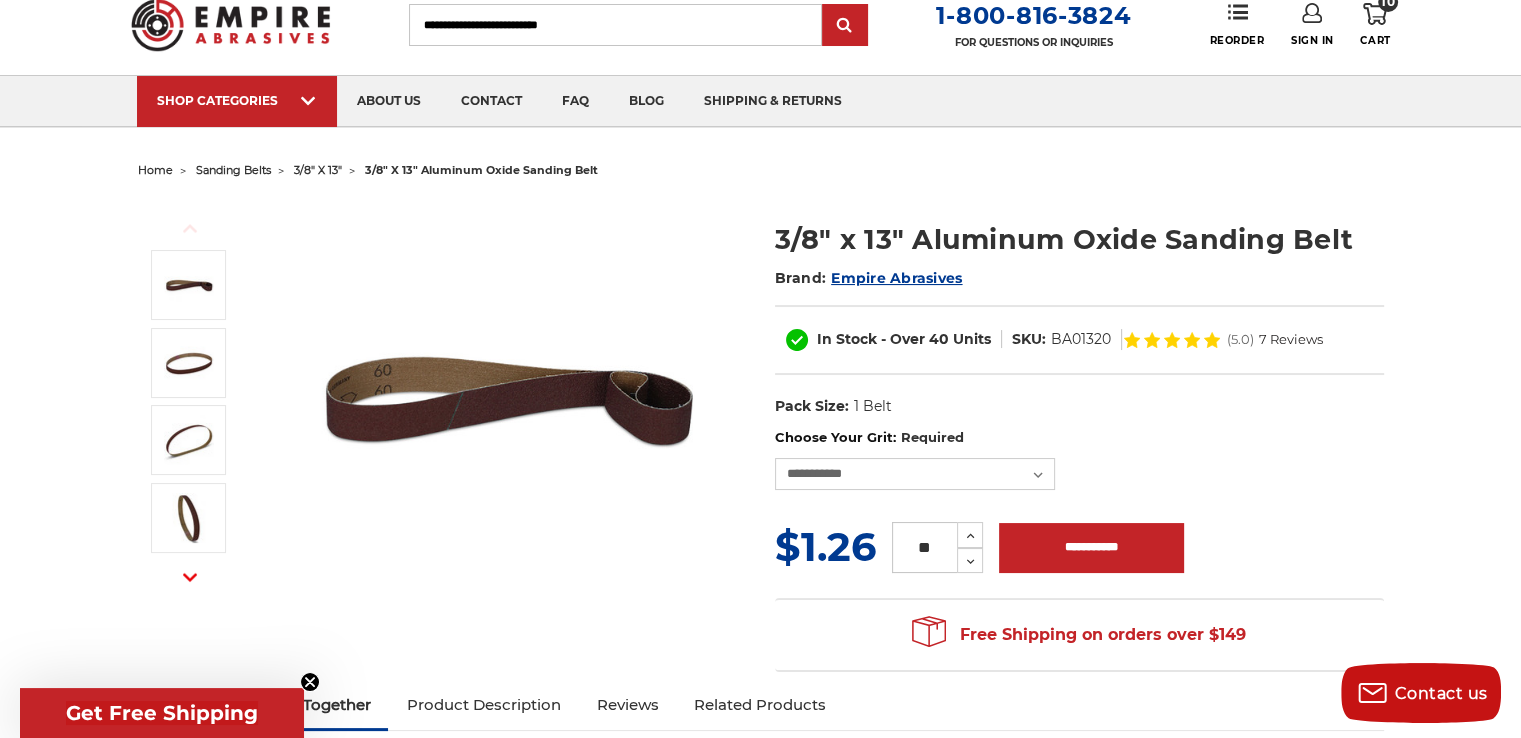 scroll, scrollTop: 0, scrollLeft: 0, axis: both 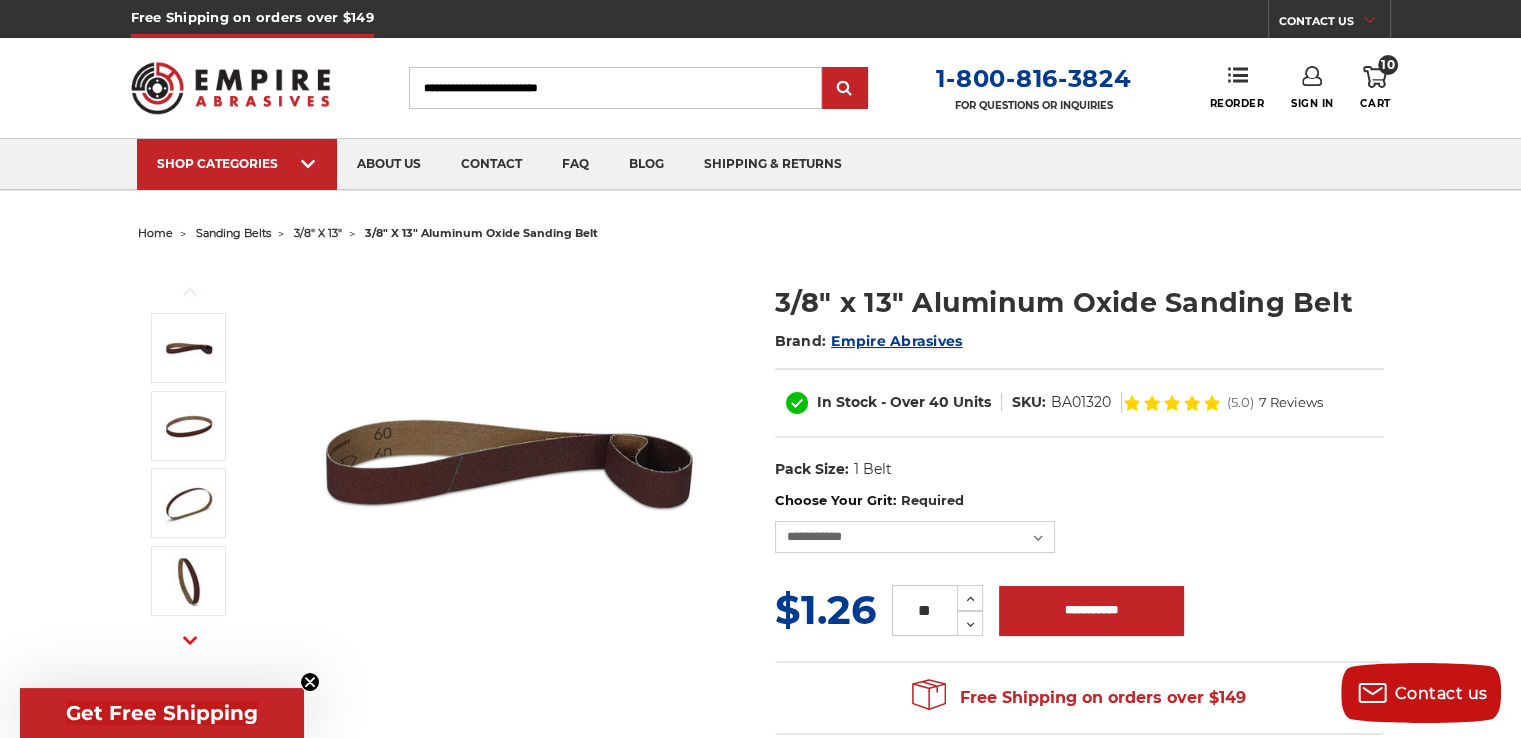 click 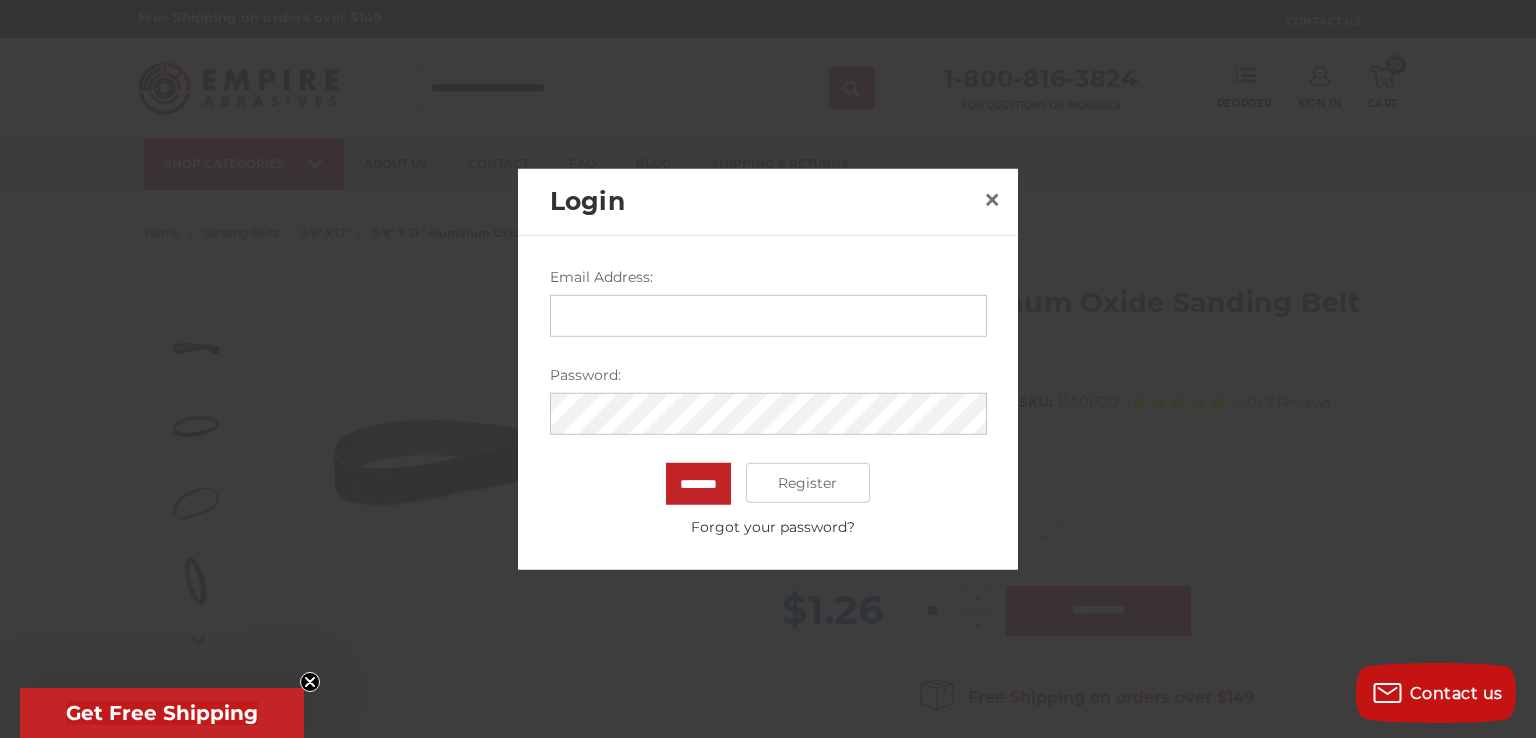 click on "Email Address:" at bounding box center (768, 316) 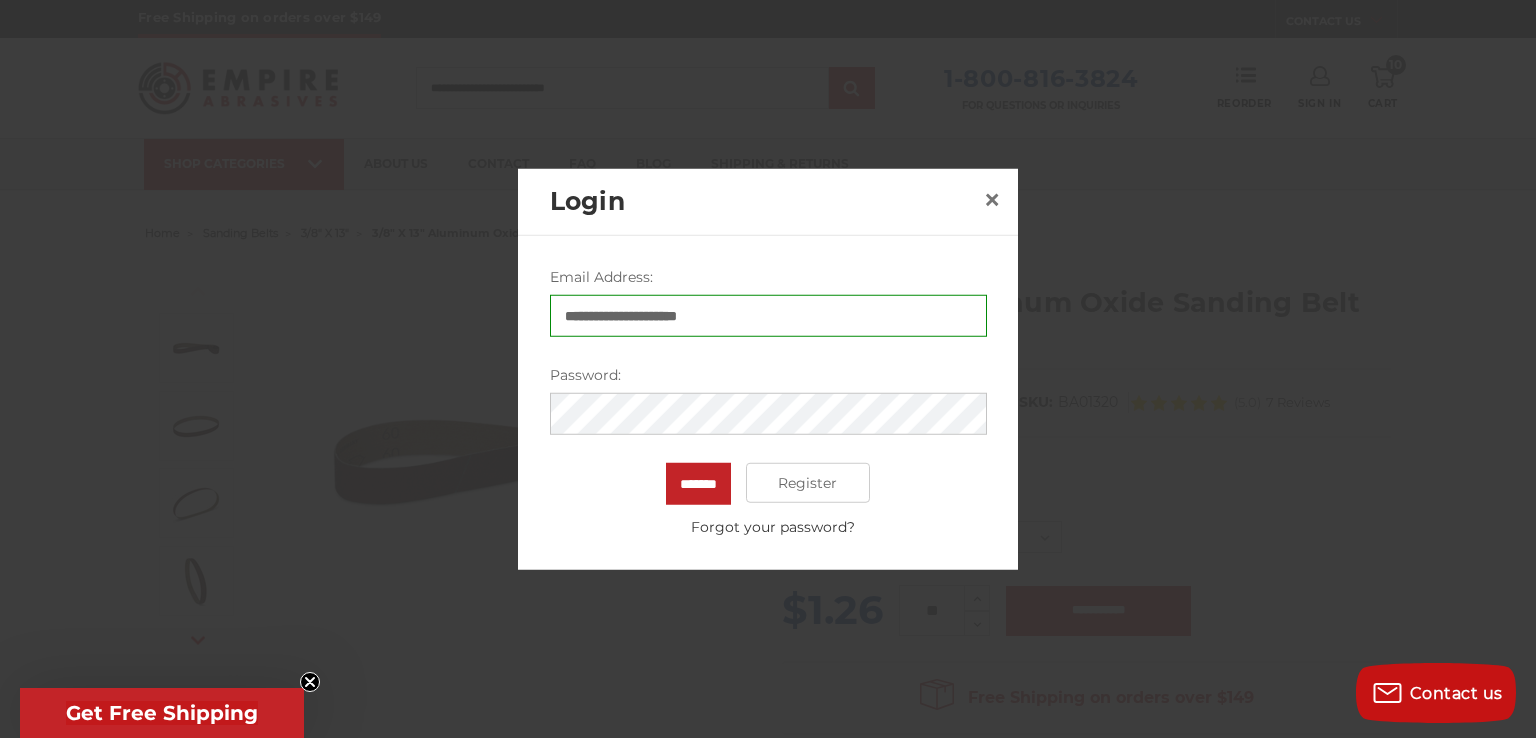 click on "*******" at bounding box center (698, 484) 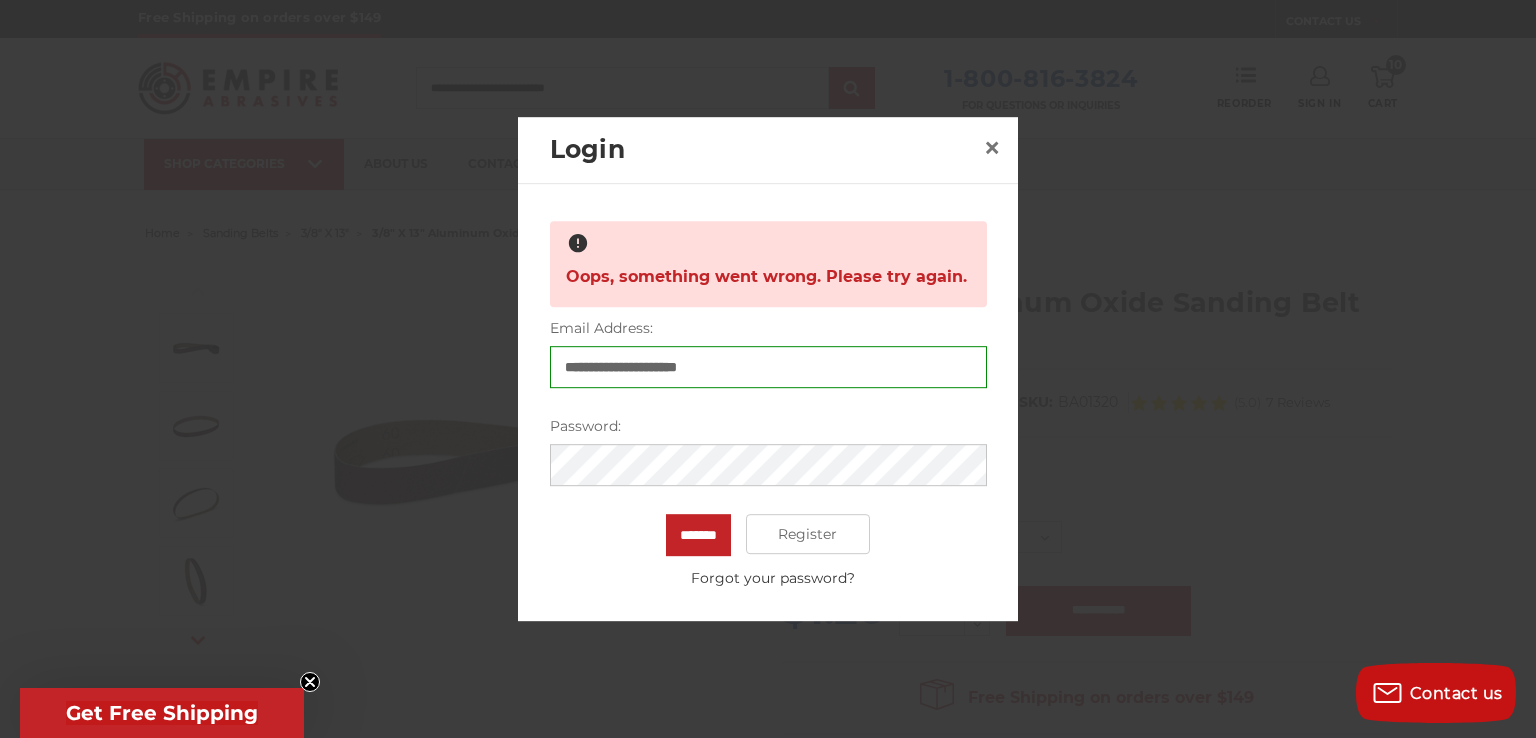 click on "Monday - Friday (excluding holidays), 9:00am - 5:00pm [TIMEZONE].
FAQs
Email Us
Shipping & Returns
CALL US
Toggle menu
Menu
Search
[PHONE]
FOR QUESTIONS OR INQUIRIES" at bounding box center [768, 3084] 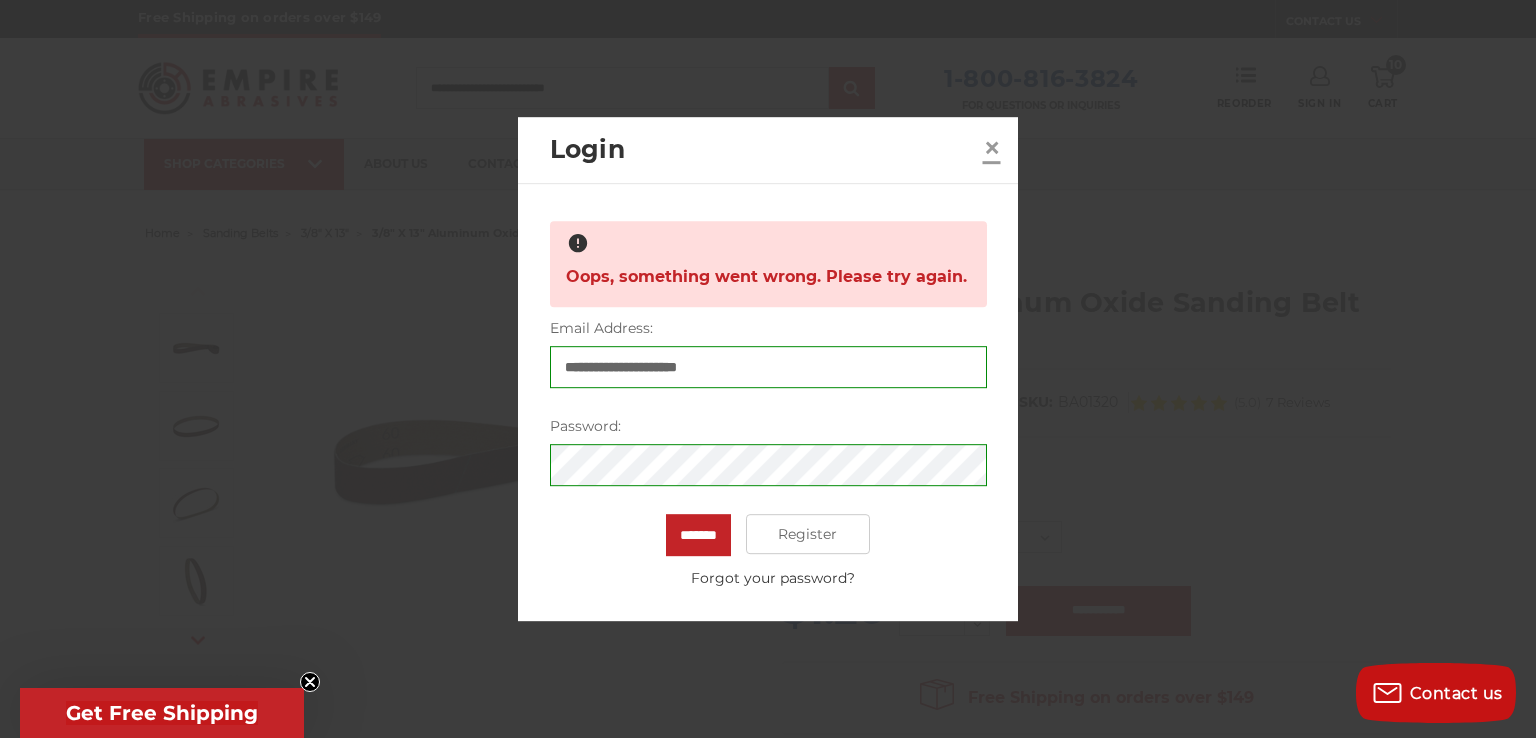 click on "×" at bounding box center (992, 148) 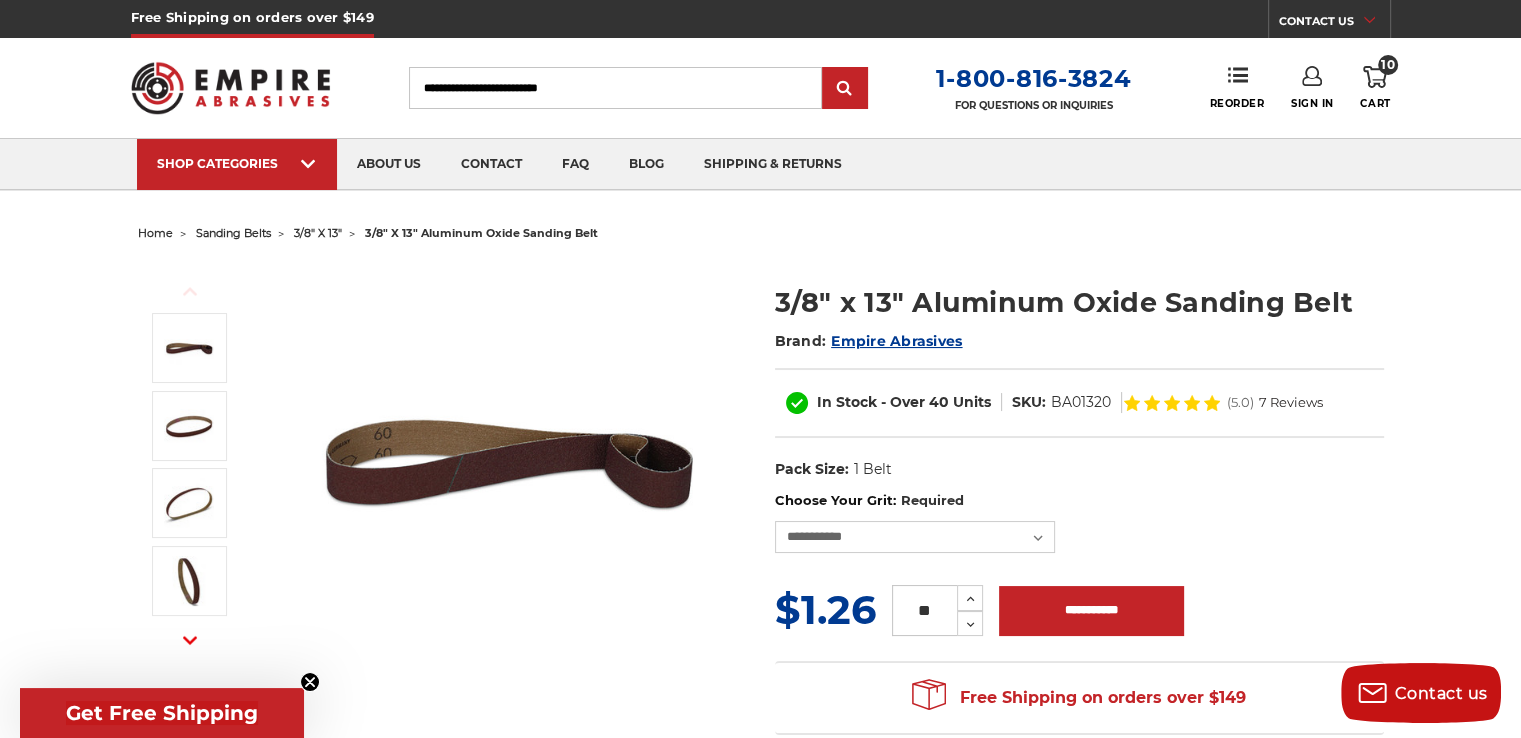 click 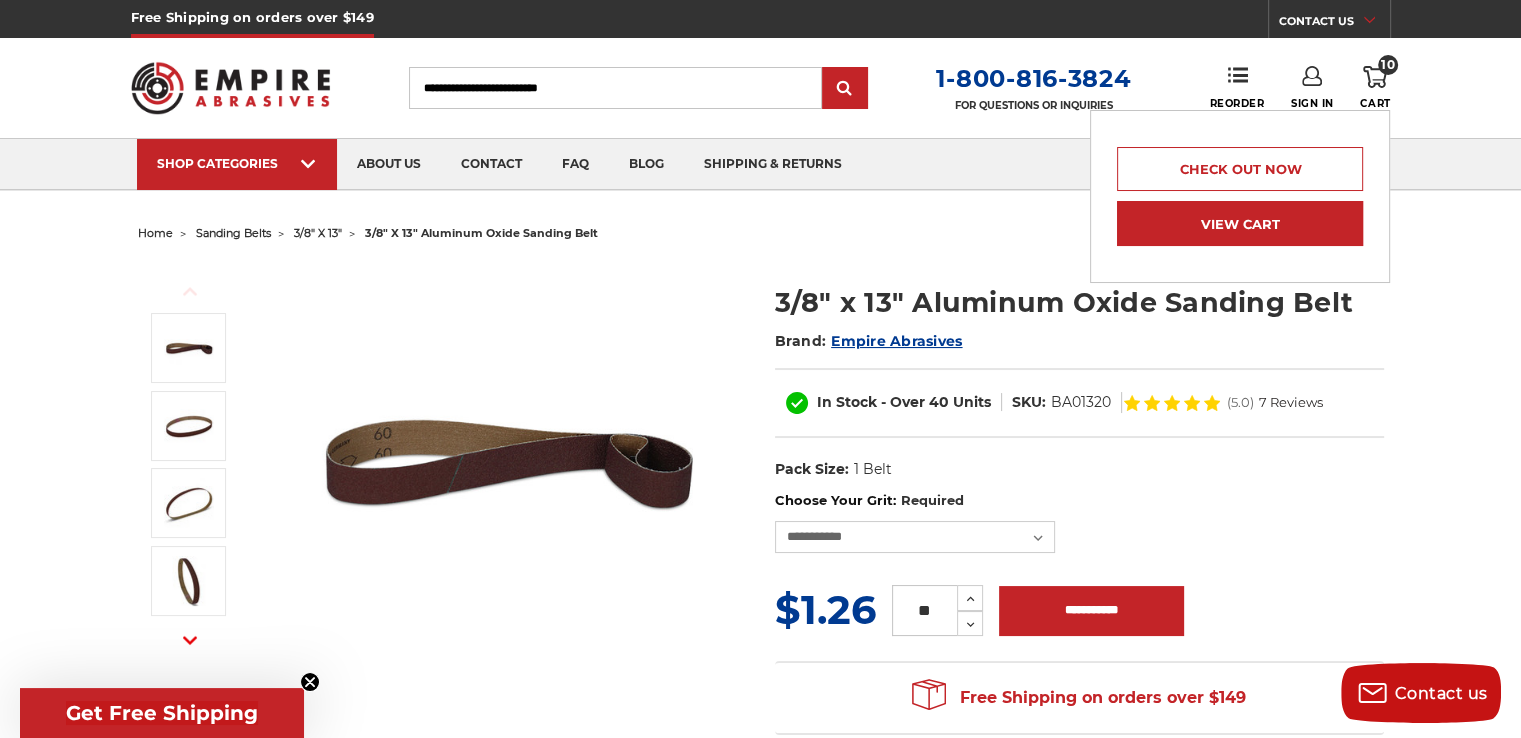 click on "View Cart" at bounding box center [1240, 223] 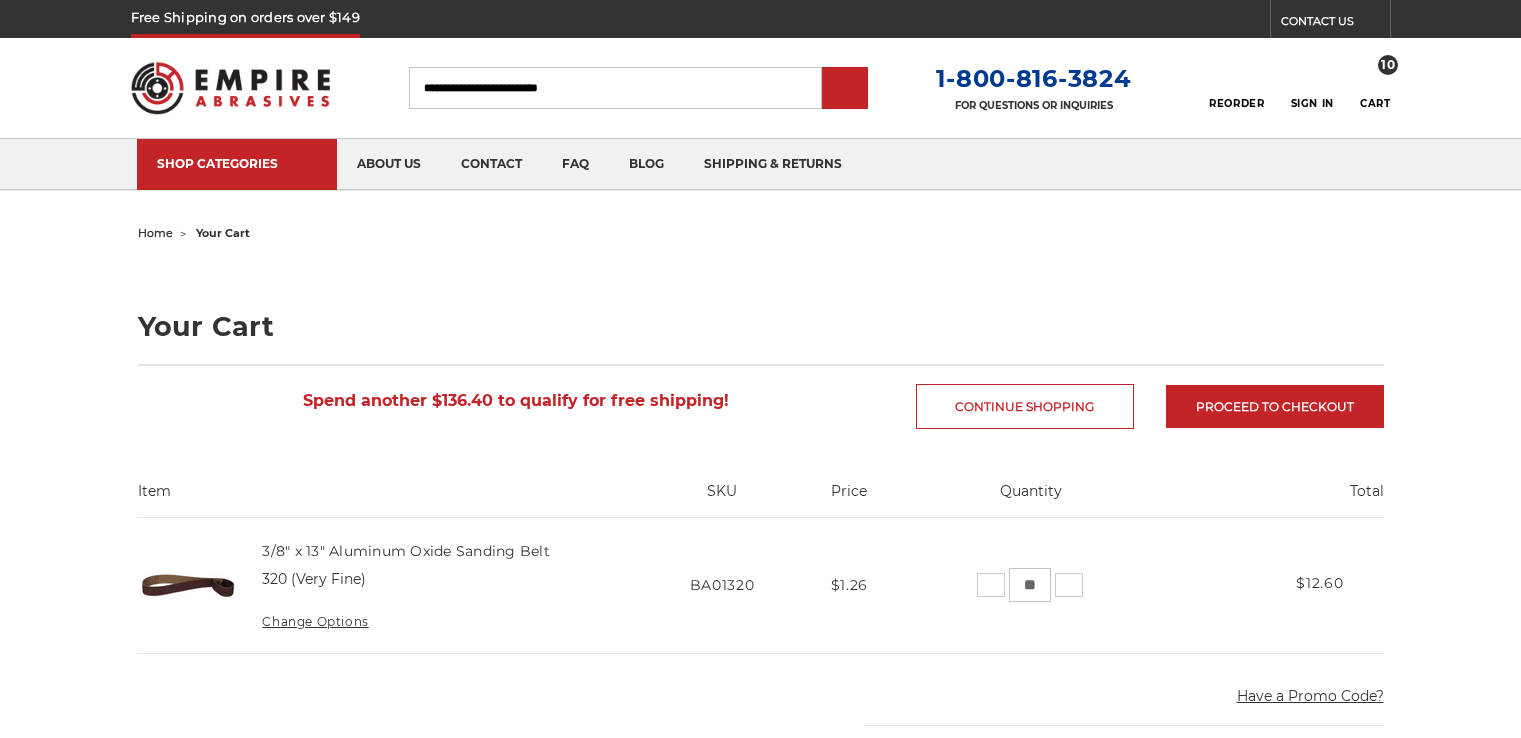 scroll, scrollTop: 0, scrollLeft: 0, axis: both 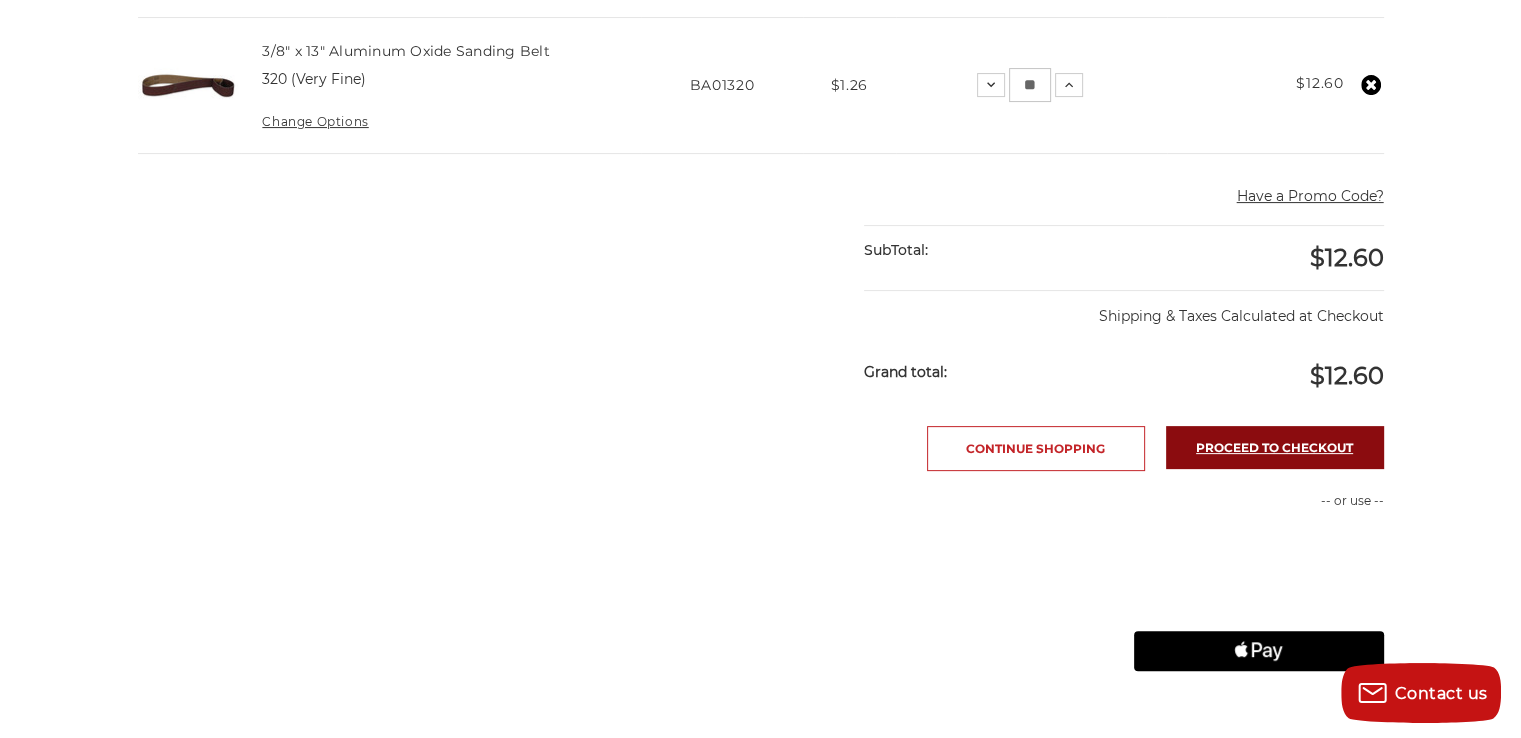 click on "Proceed to checkout" at bounding box center (1275, 447) 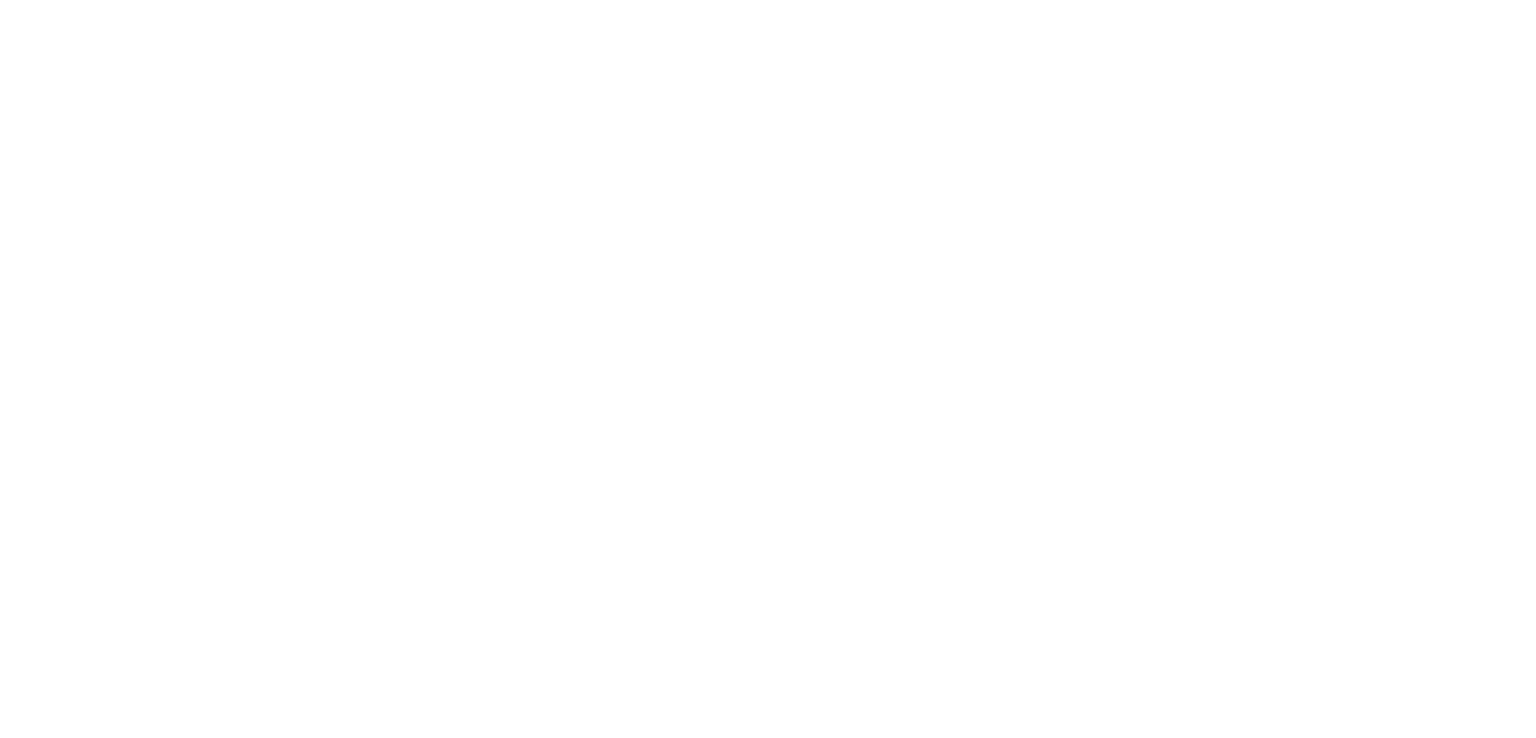 scroll, scrollTop: 0, scrollLeft: 0, axis: both 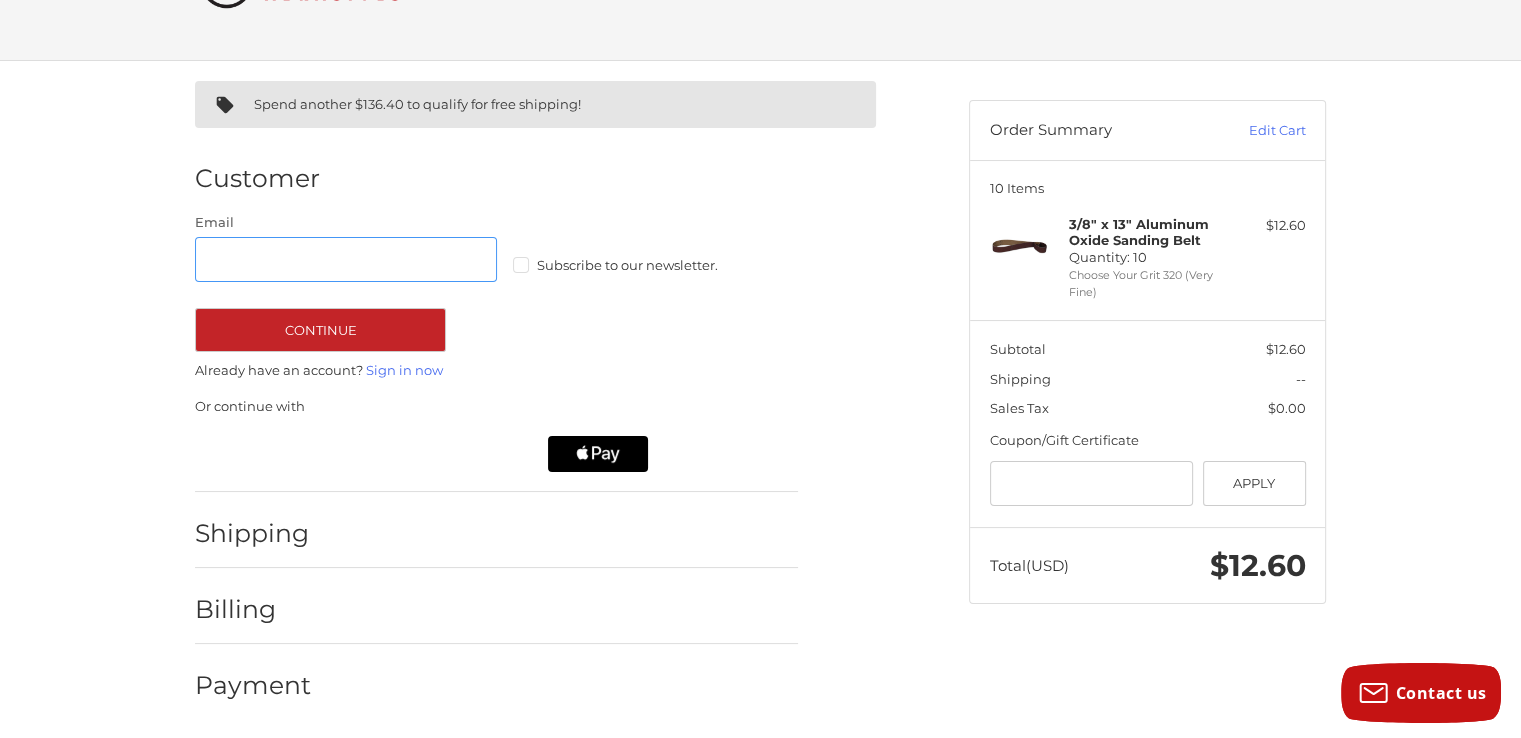 click on "Email" at bounding box center (346, 259) 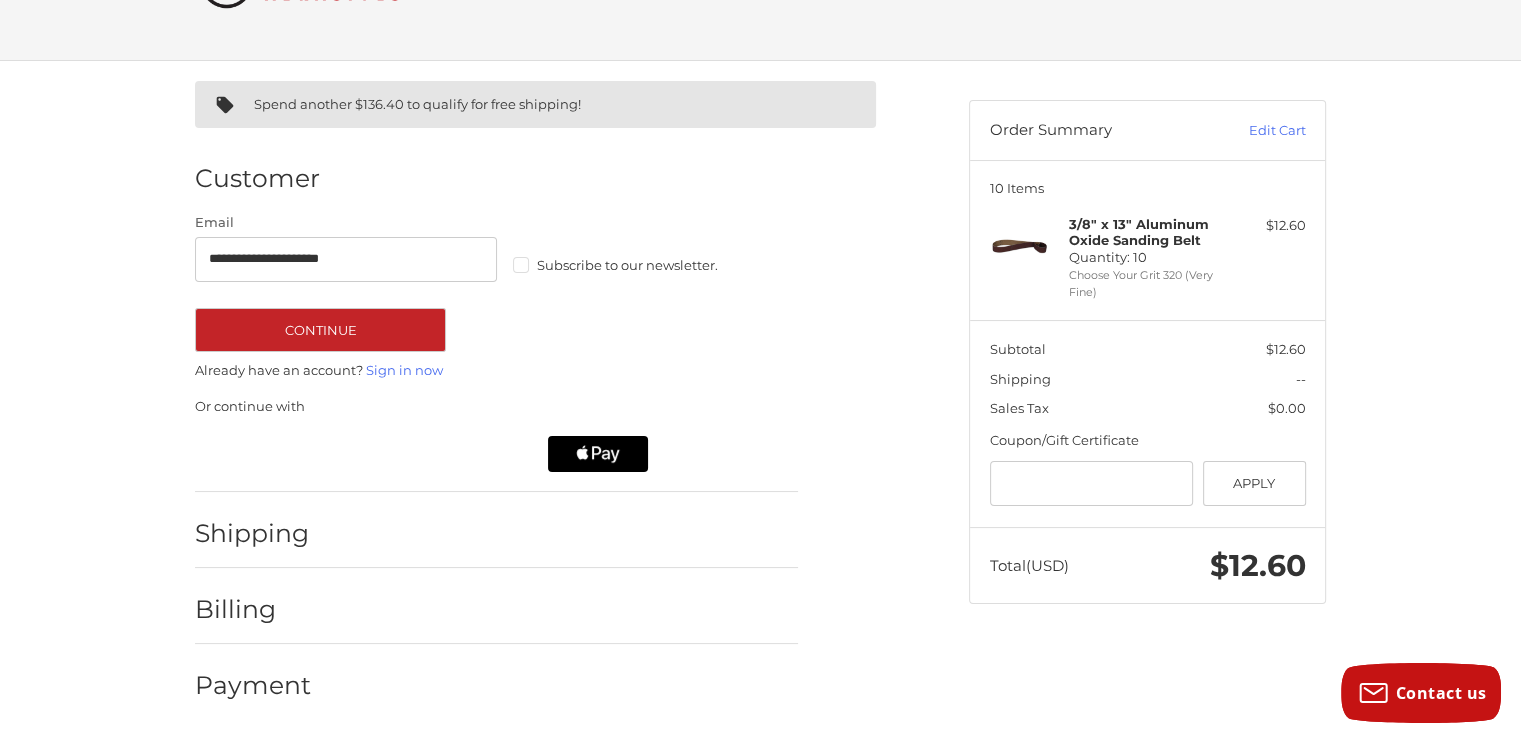 click on "Subscribe to our newsletter." at bounding box center [664, 265] 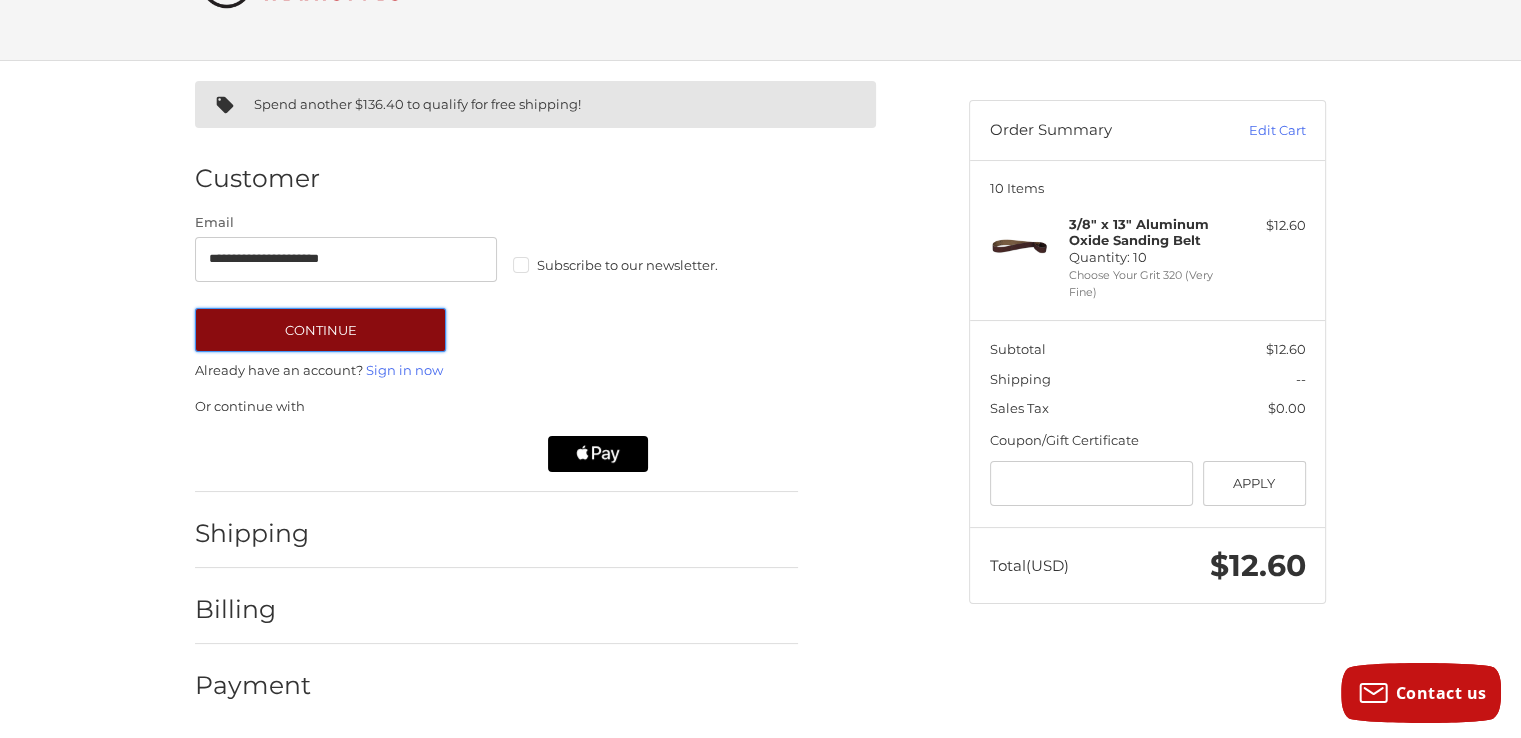 click on "Continue" at bounding box center [320, 330] 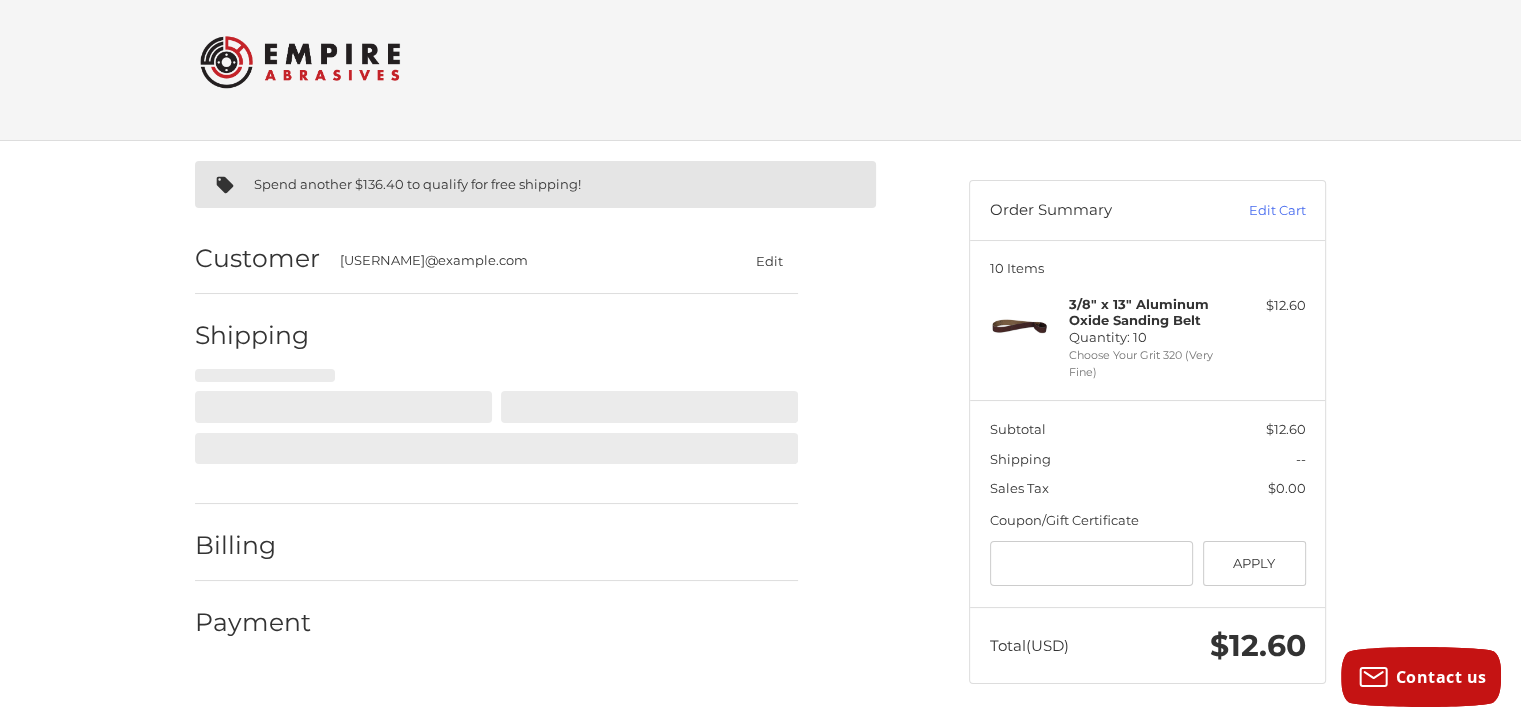 select on "**" 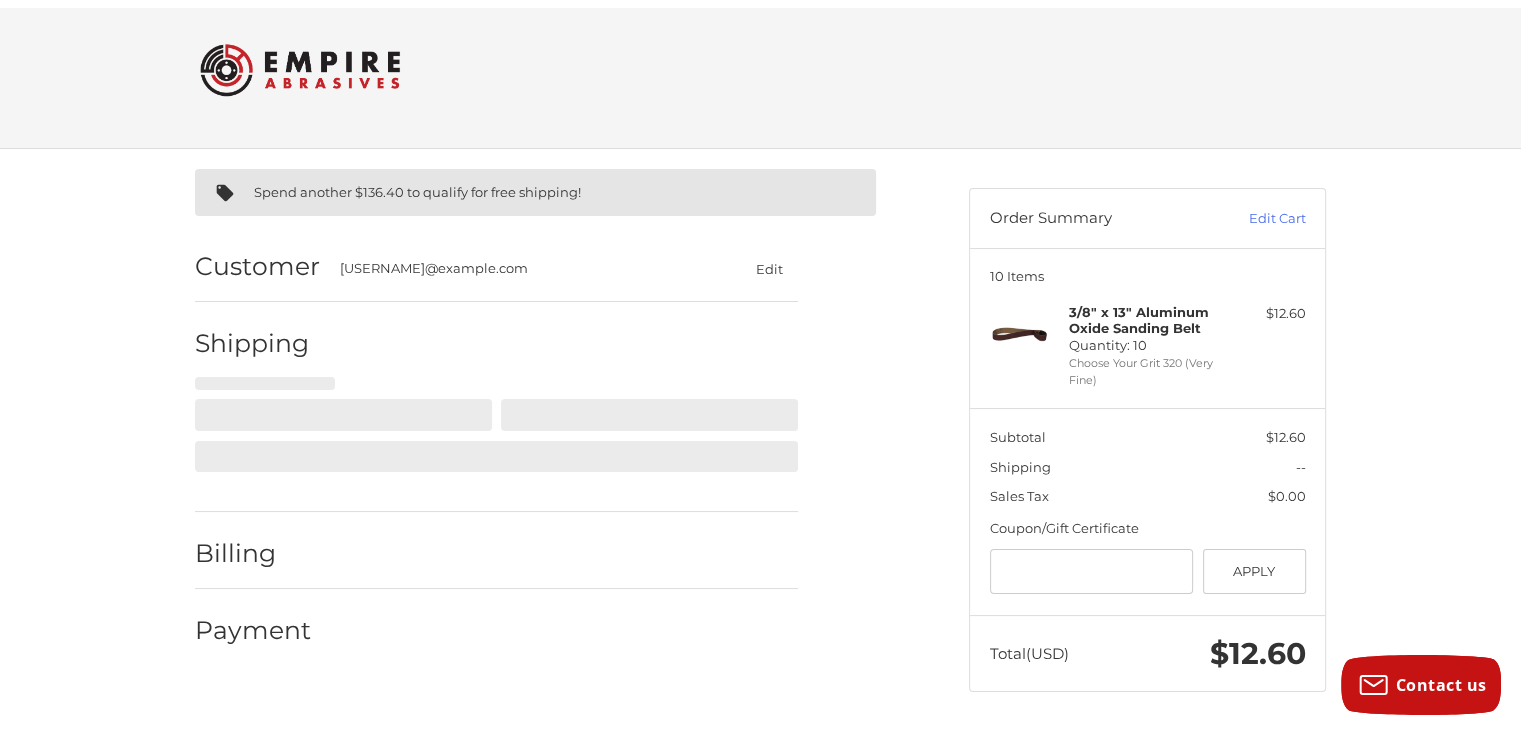 scroll, scrollTop: 162, scrollLeft: 0, axis: vertical 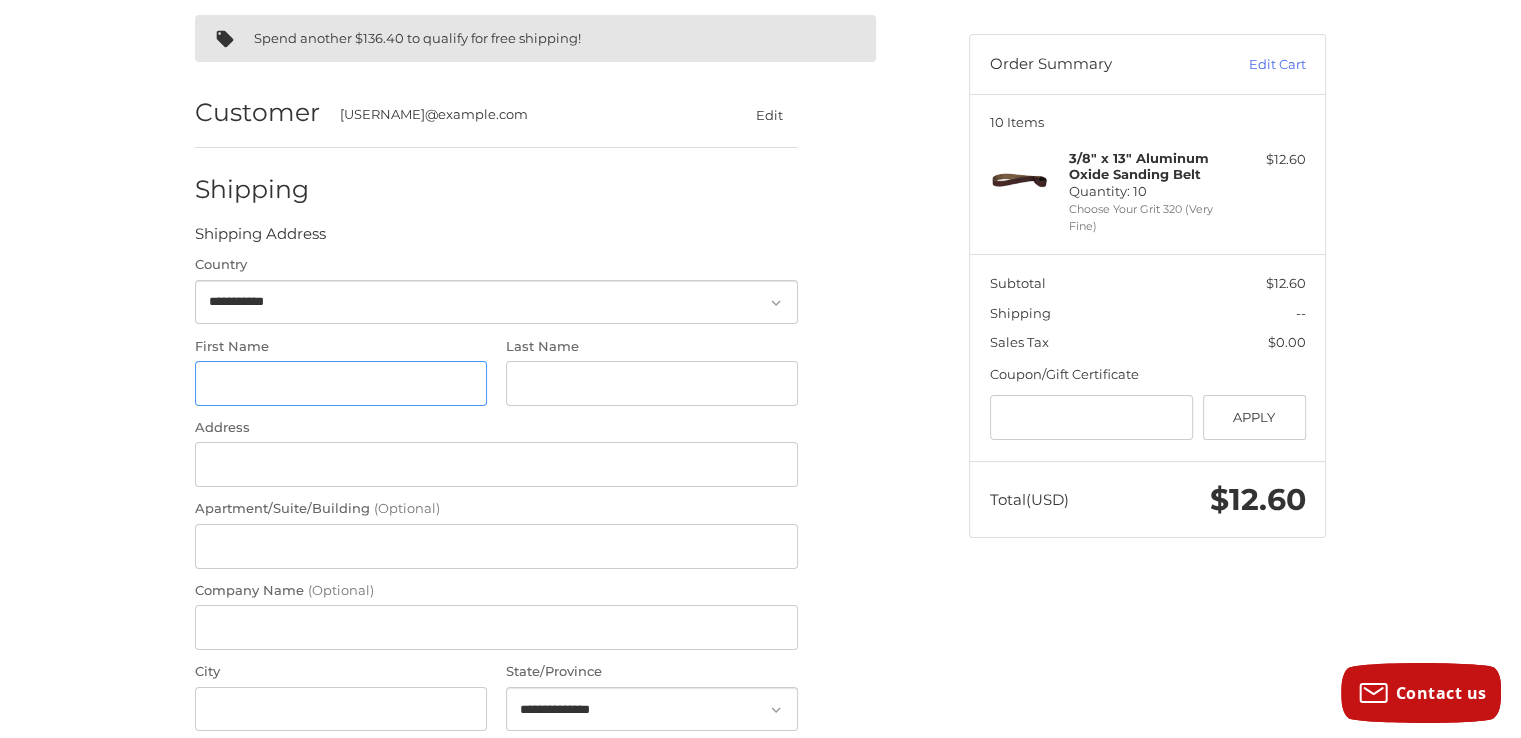 click on "First Name" at bounding box center (341, 383) 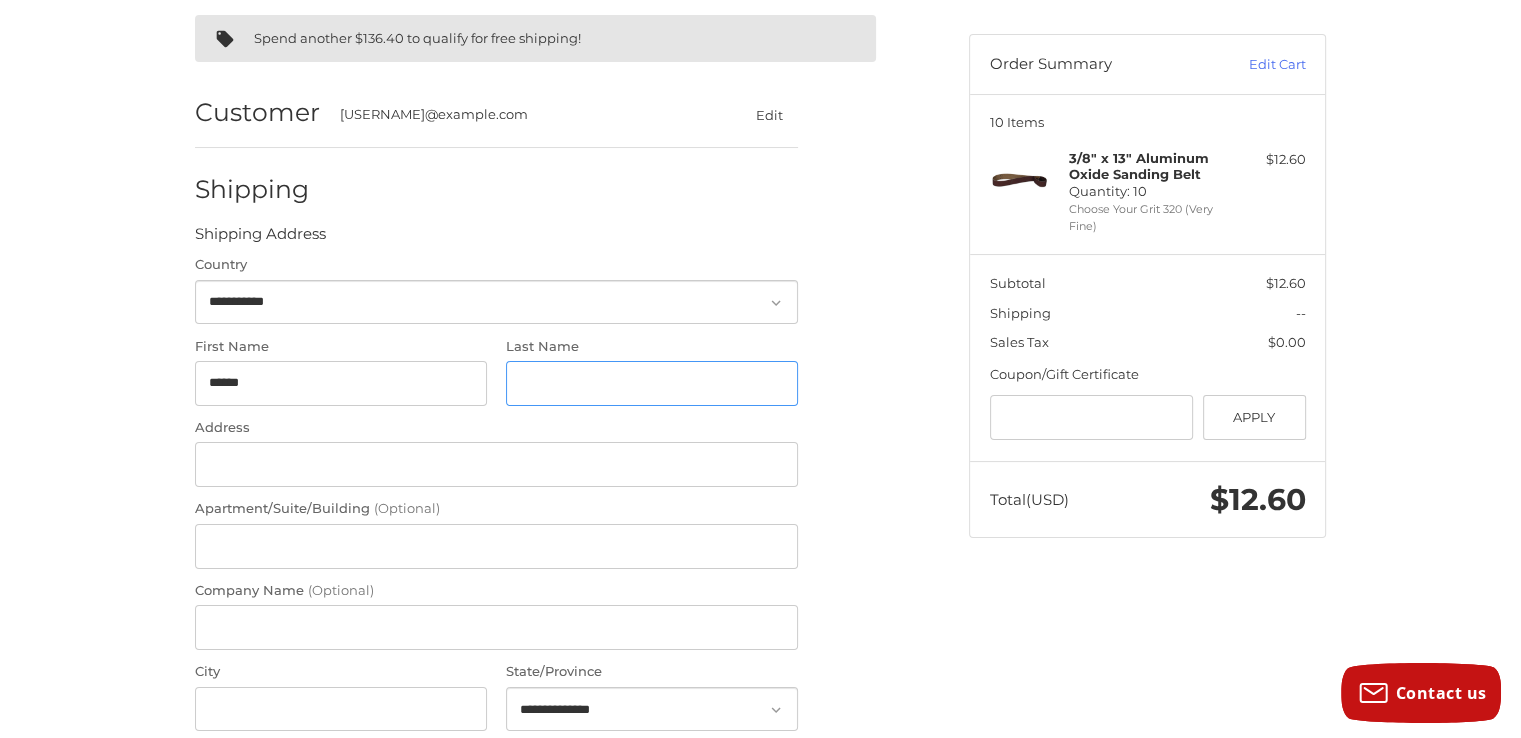 type on "*****" 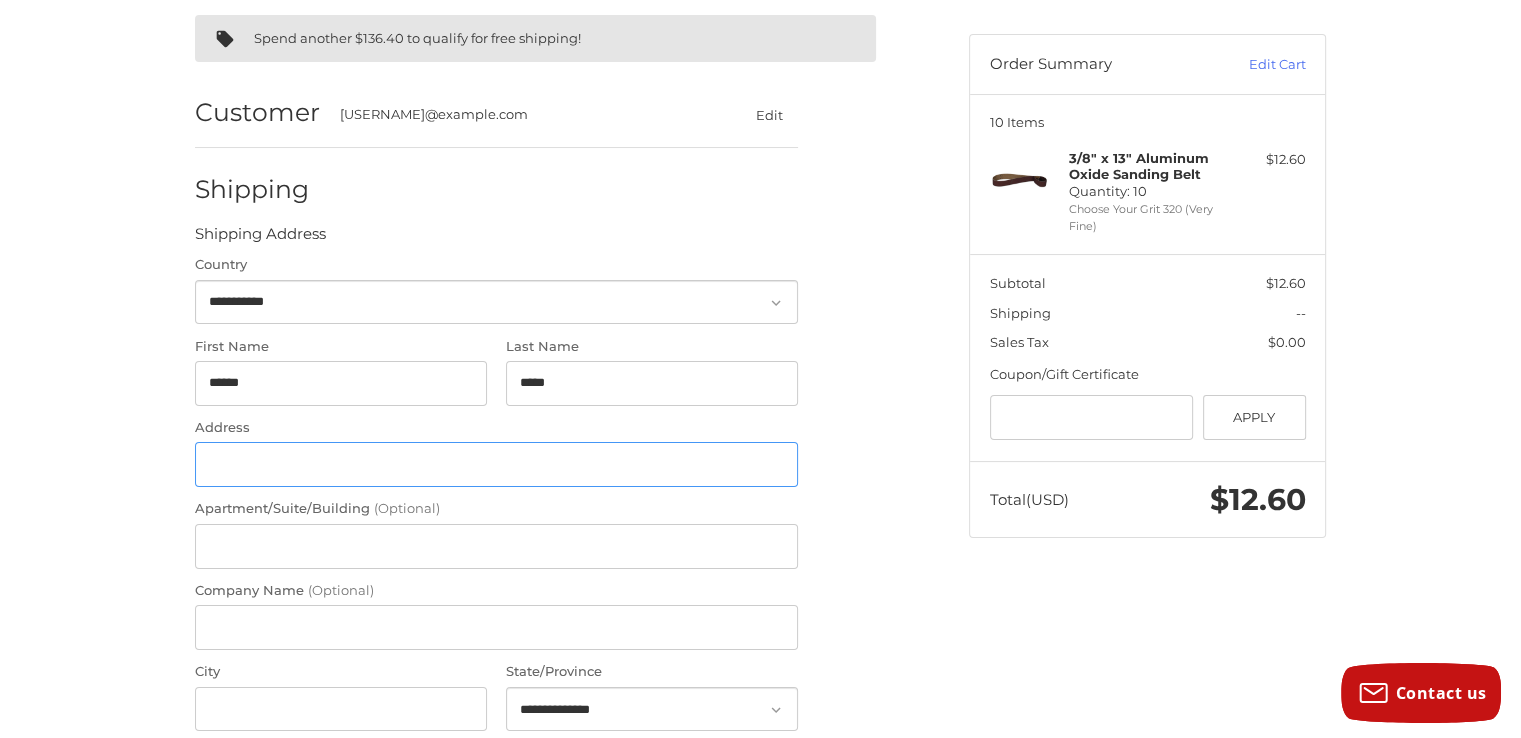 type on "**********" 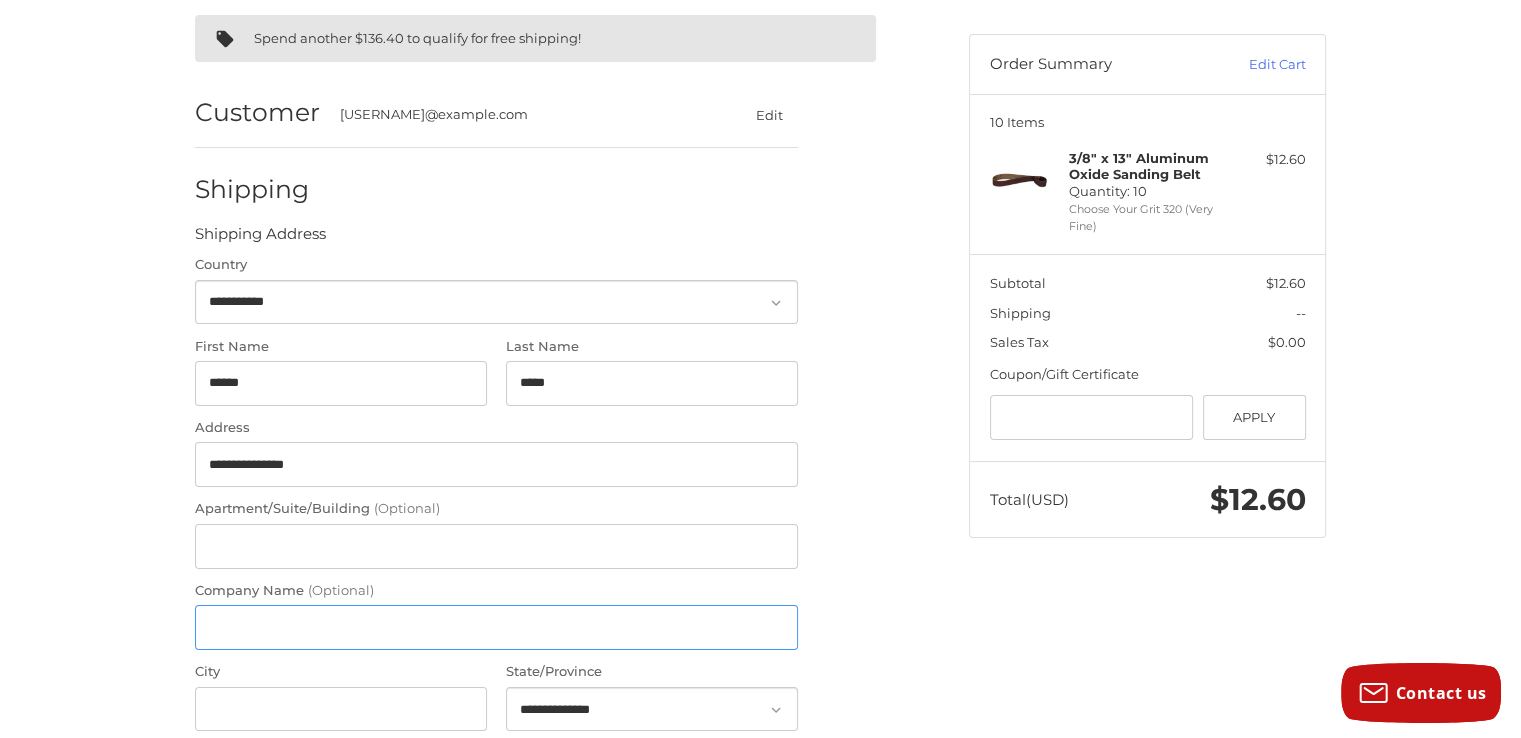 type on "**********" 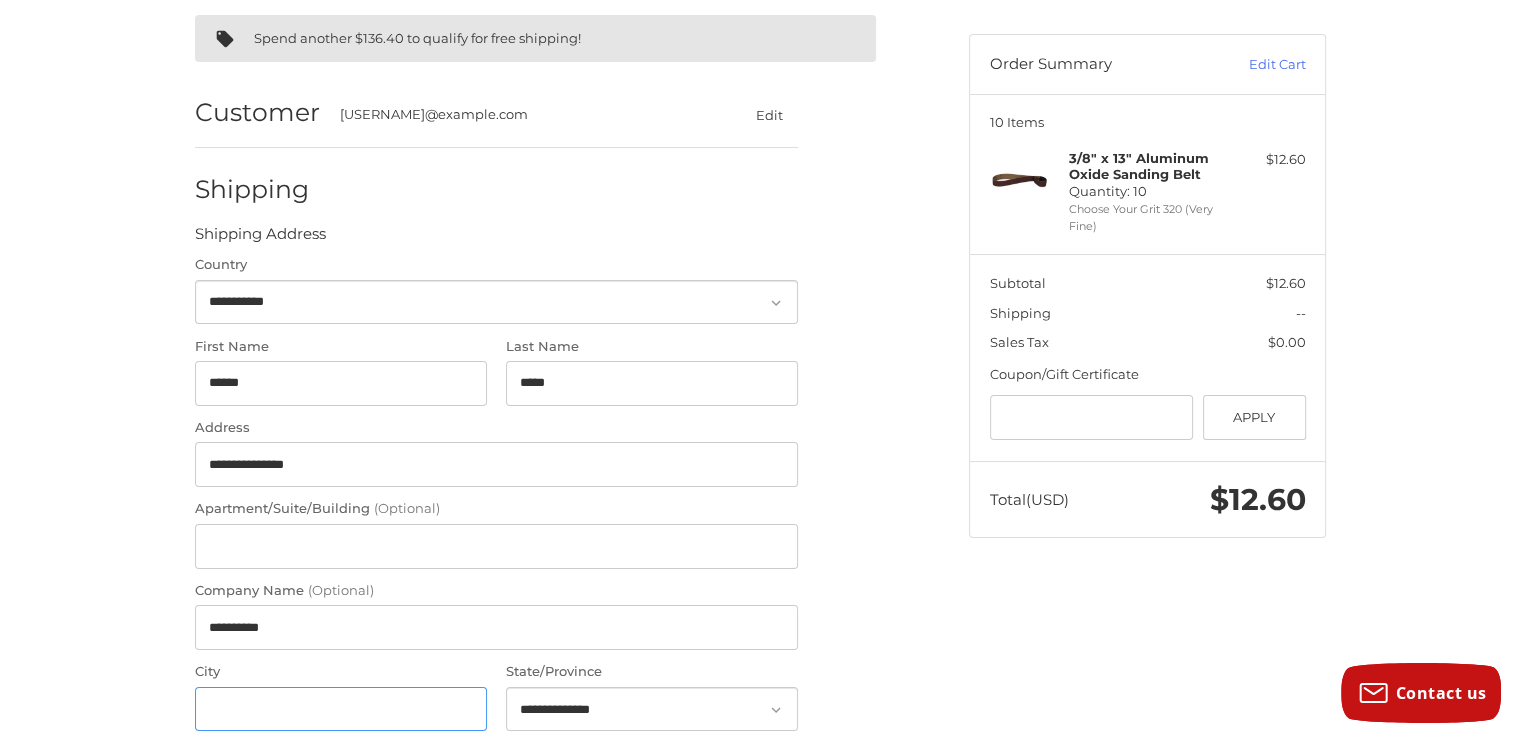 type on "******" 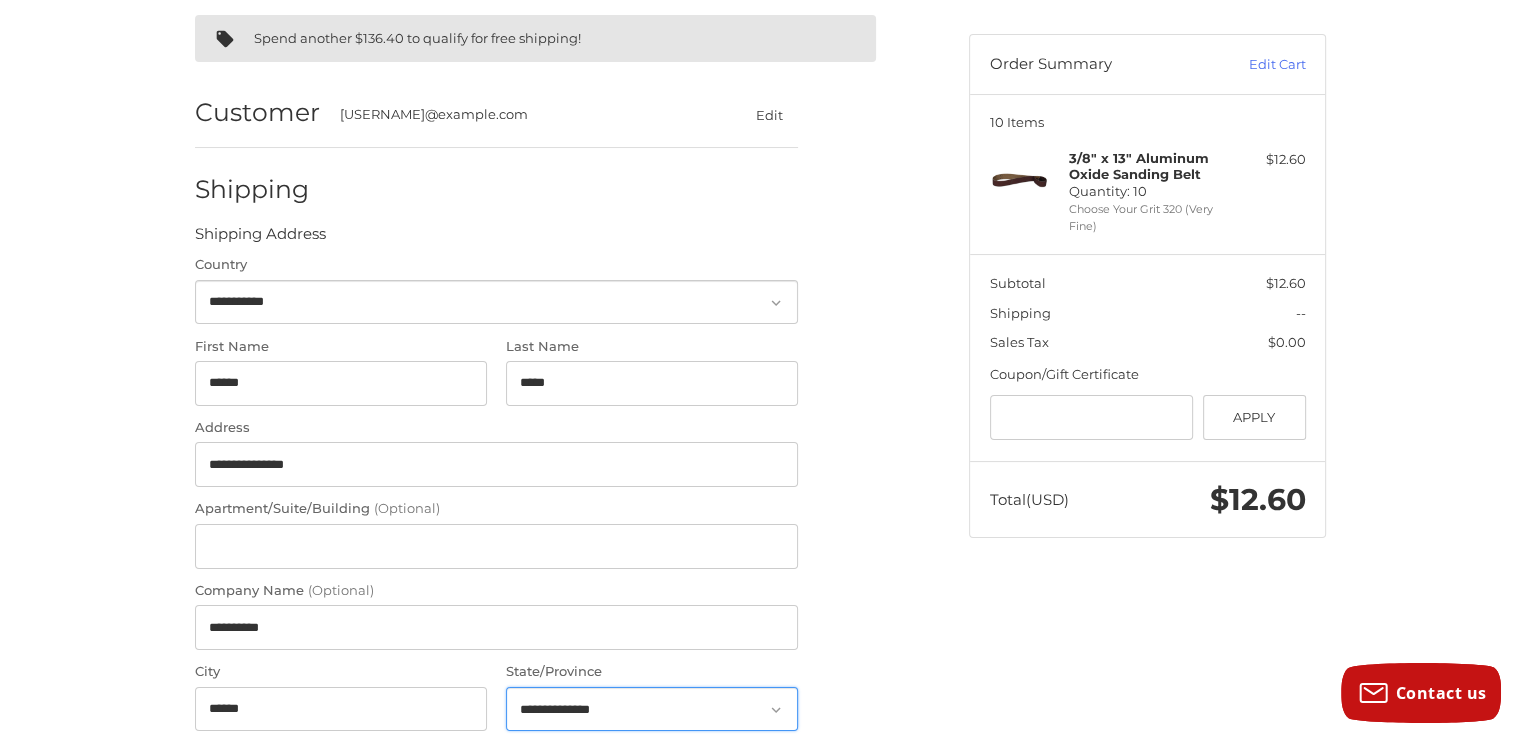 select on "**" 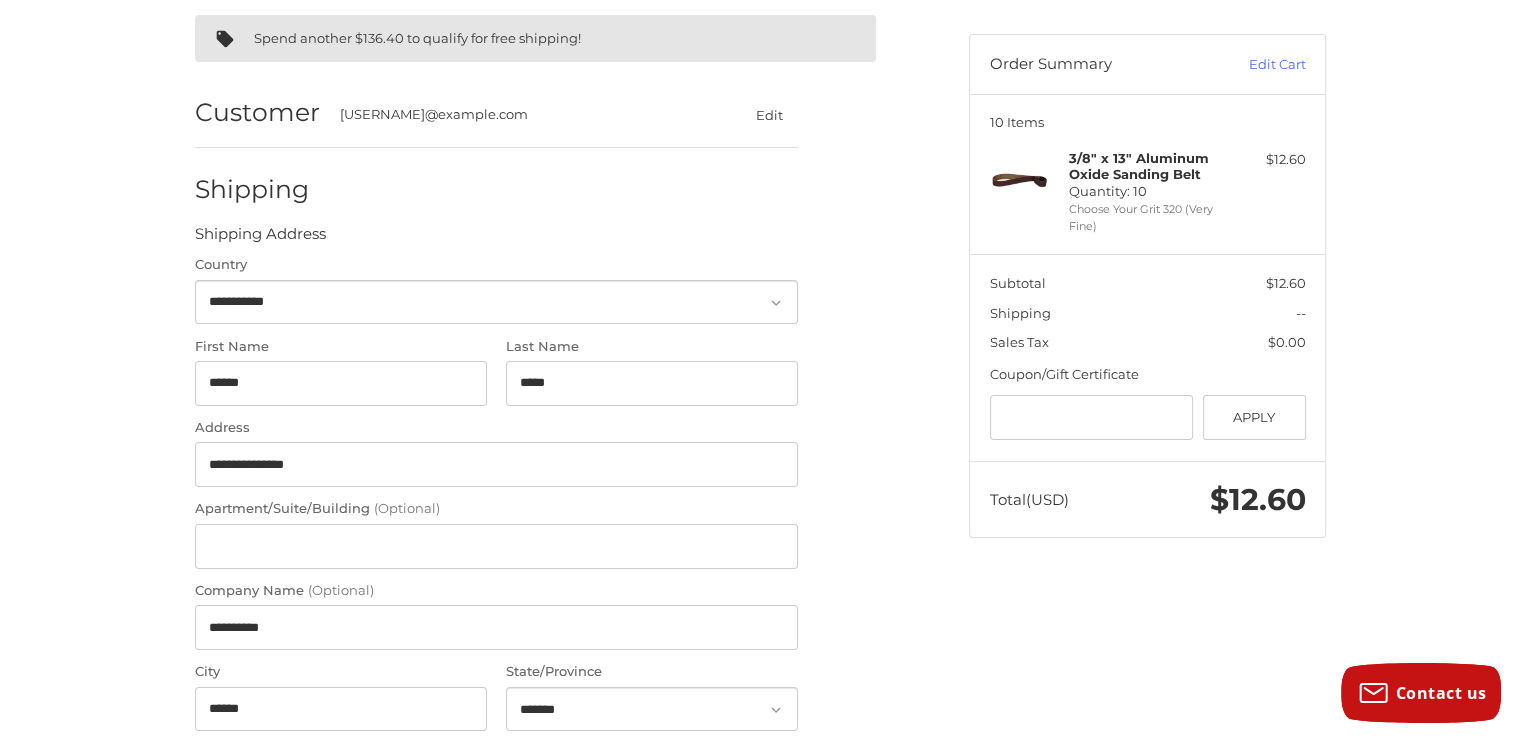 type on "*****" 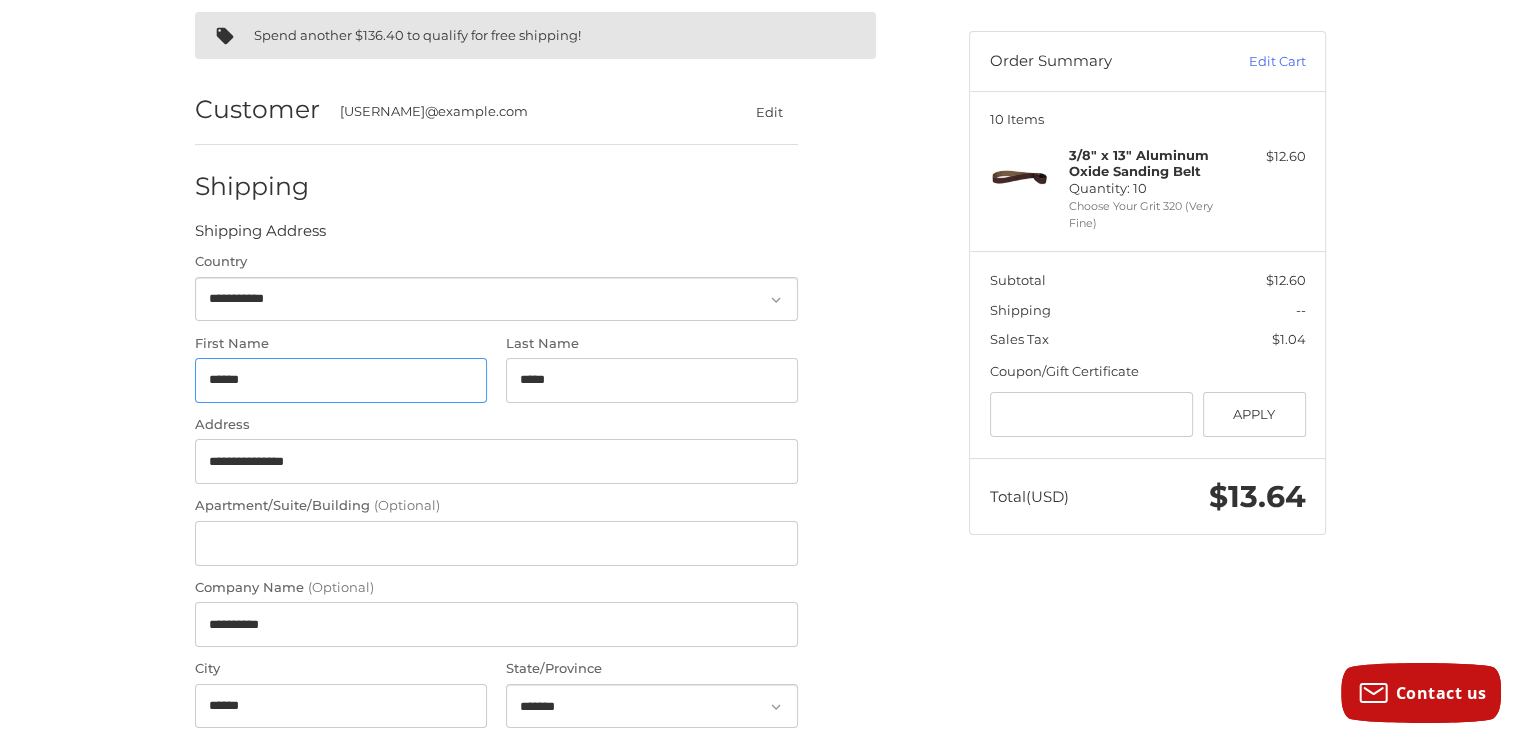 scroll, scrollTop: 162, scrollLeft: 0, axis: vertical 